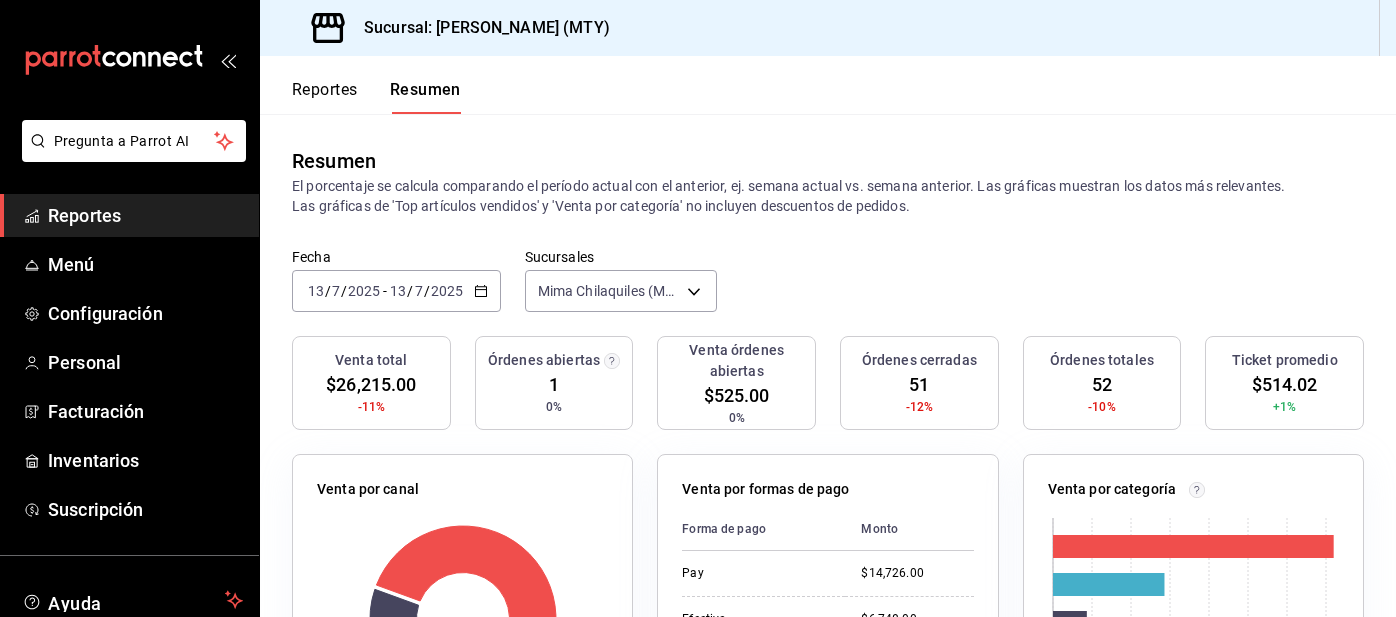 click on "Reportes" at bounding box center (325, 97) 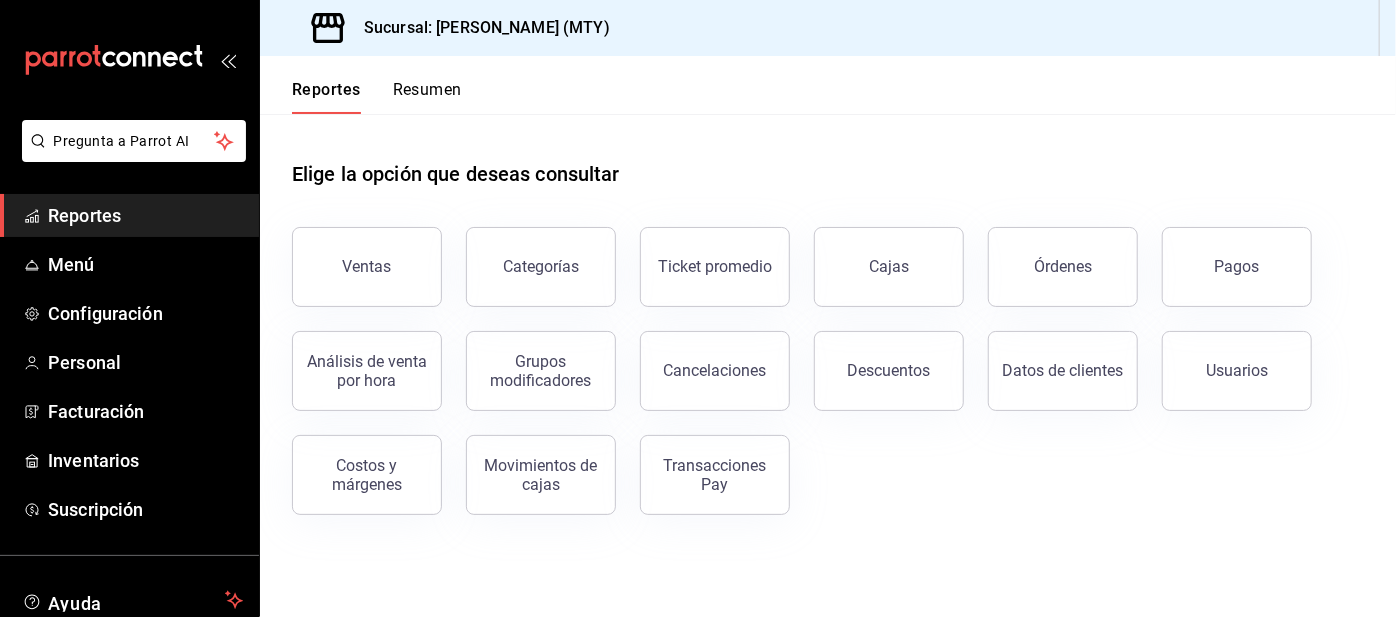 click on "Resumen" at bounding box center (427, 97) 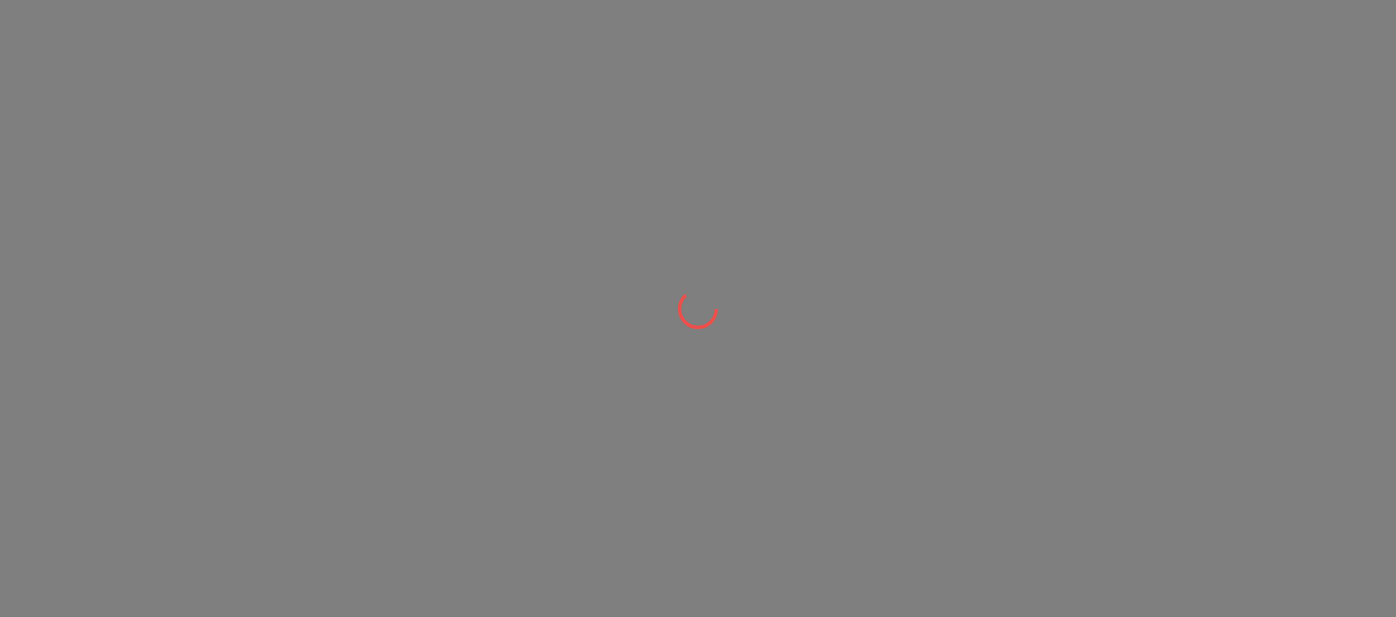 scroll, scrollTop: 0, scrollLeft: 0, axis: both 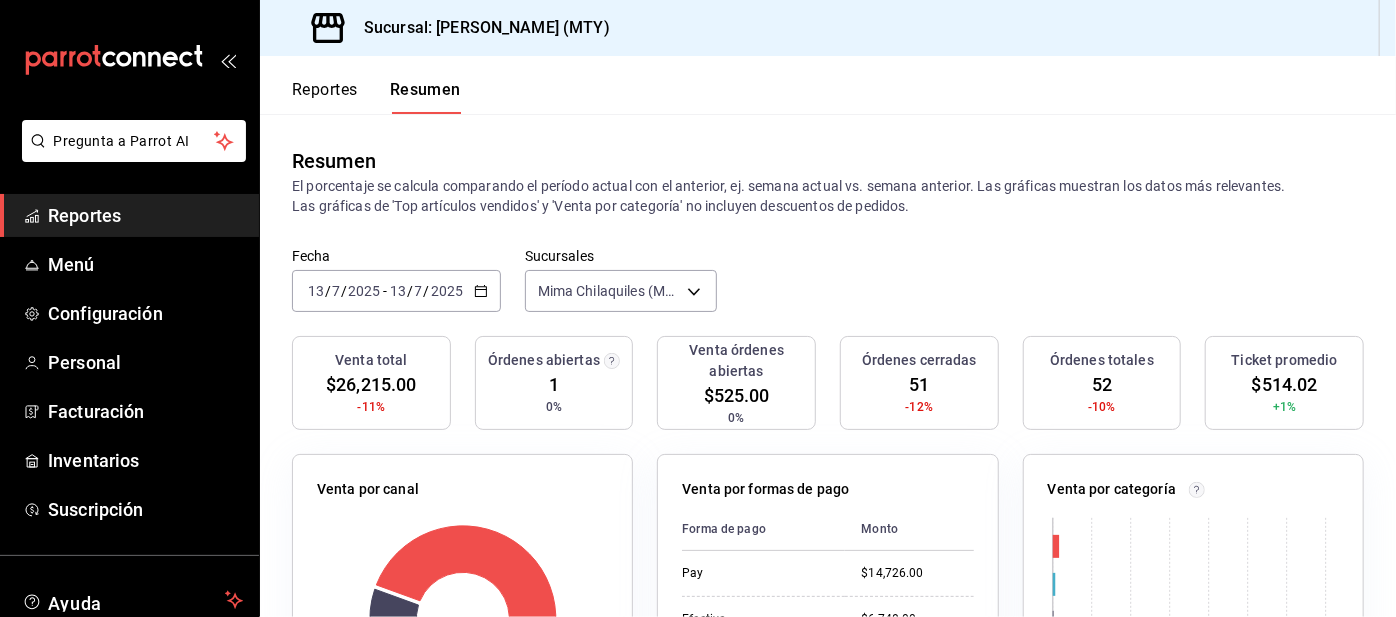 click on "Reportes" at bounding box center (325, 97) 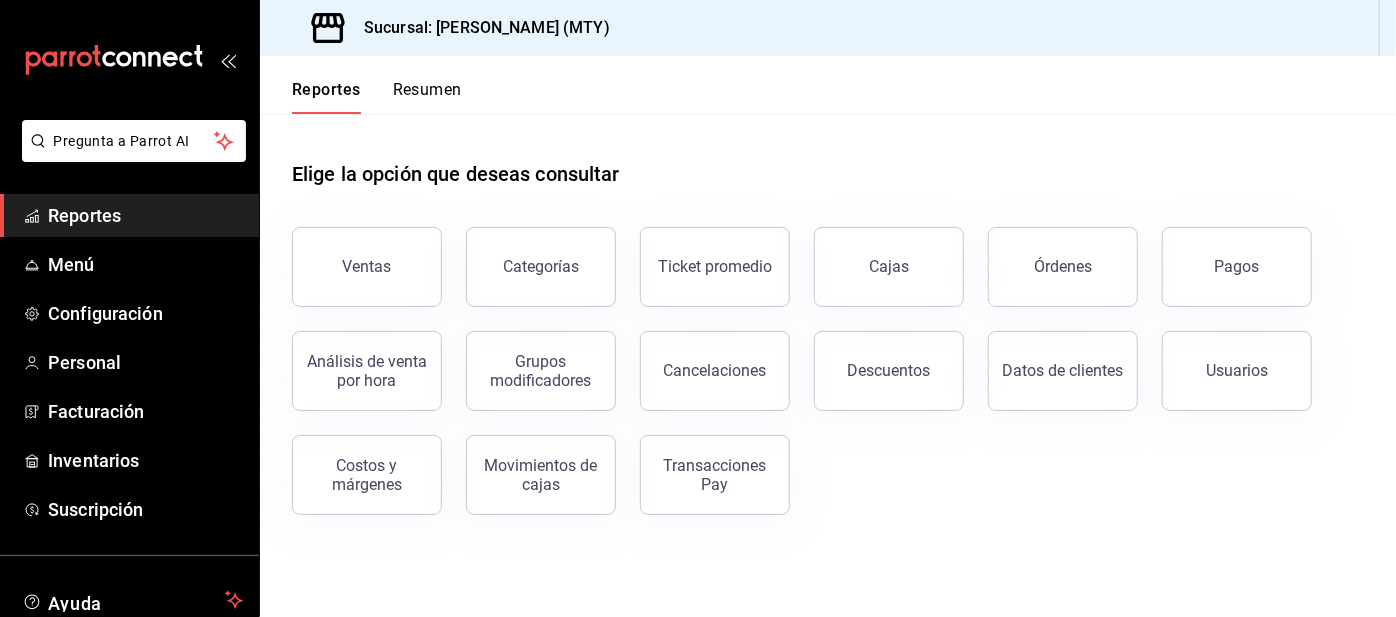 click on "Resumen" at bounding box center [427, 97] 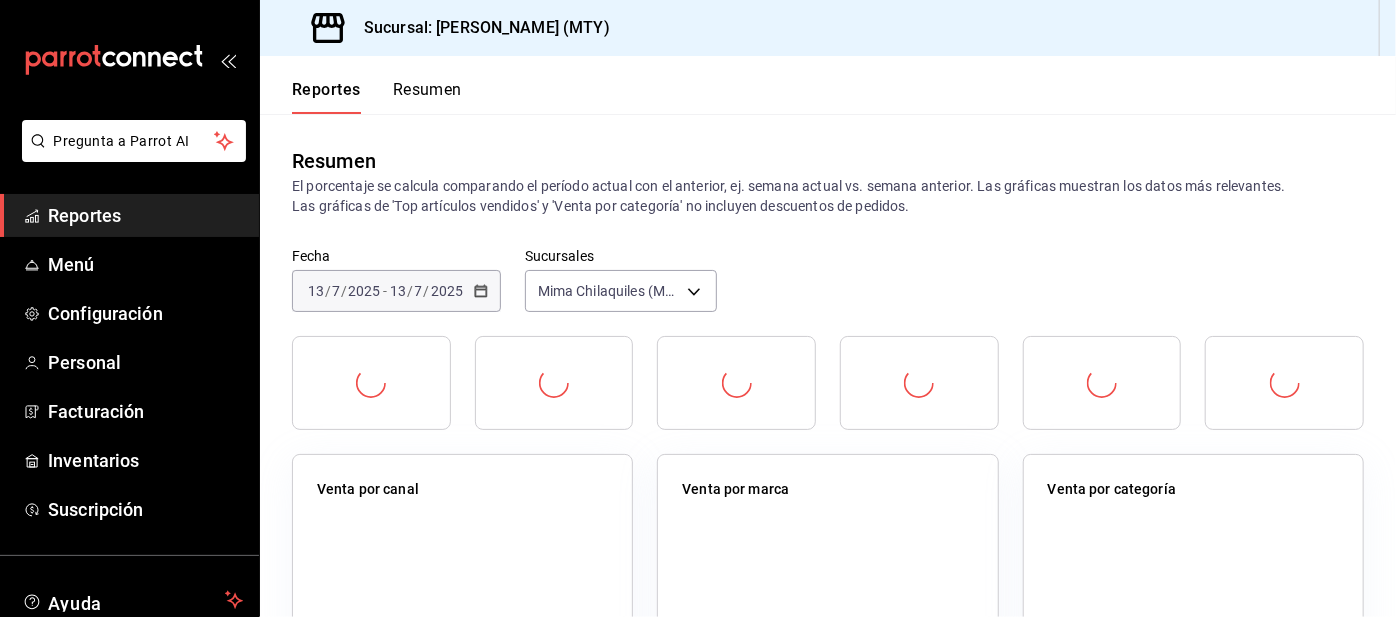 click on "Resumen" at bounding box center (427, 97) 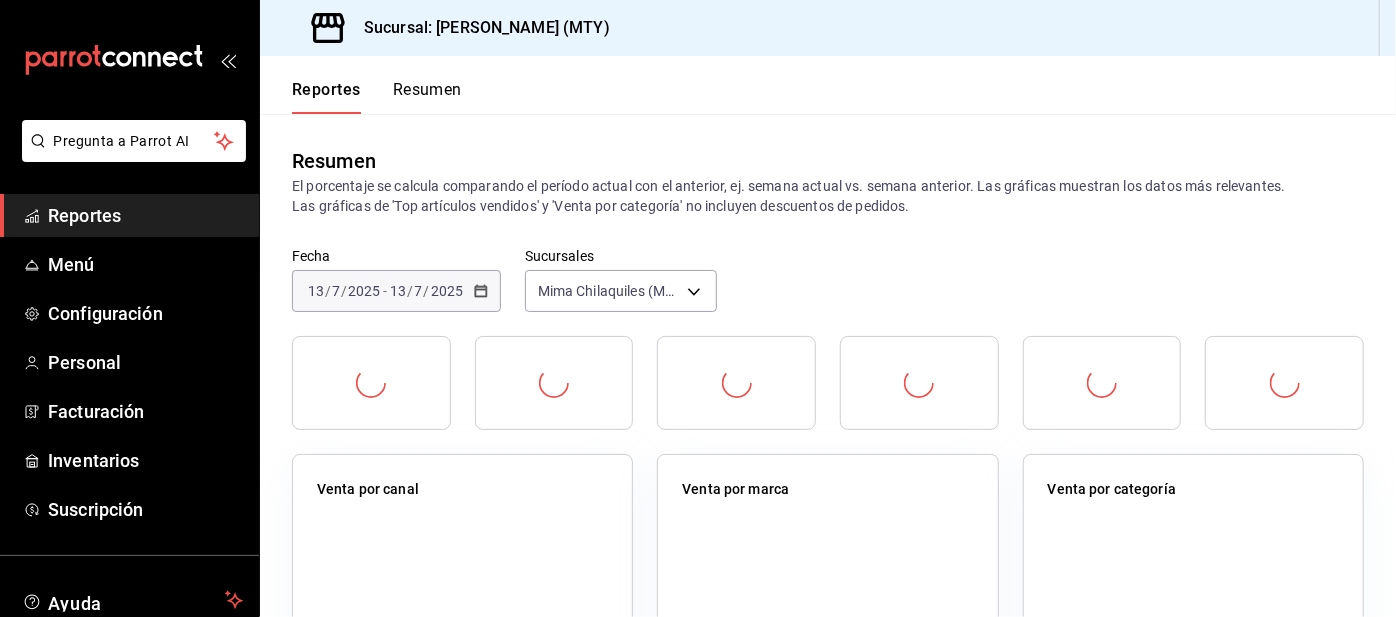 click on "Resumen" at bounding box center (427, 97) 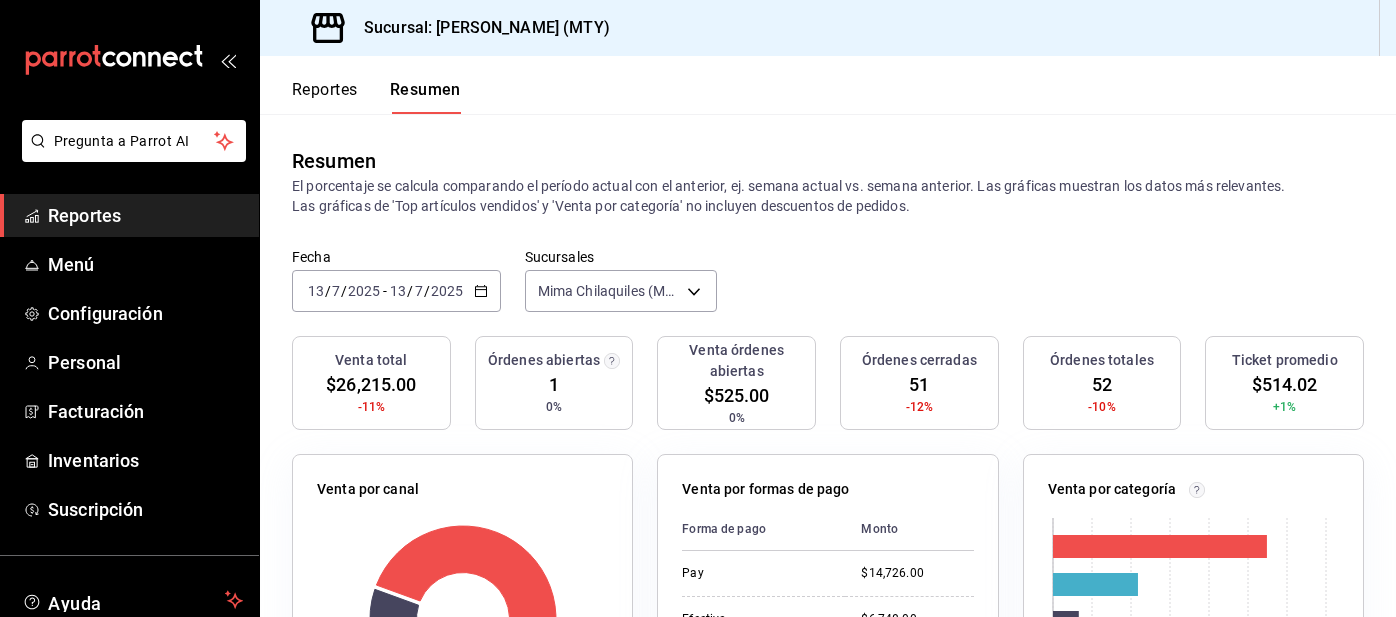 scroll, scrollTop: 0, scrollLeft: 0, axis: both 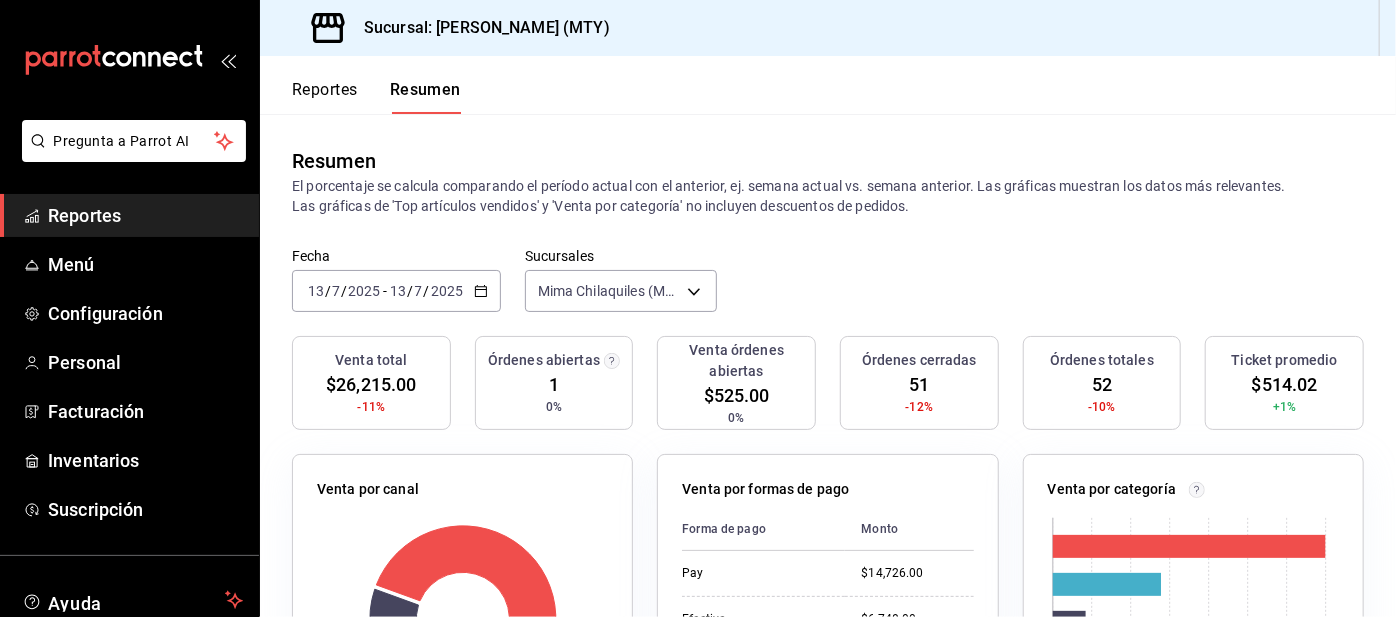 click on "Reportes" at bounding box center [325, 97] 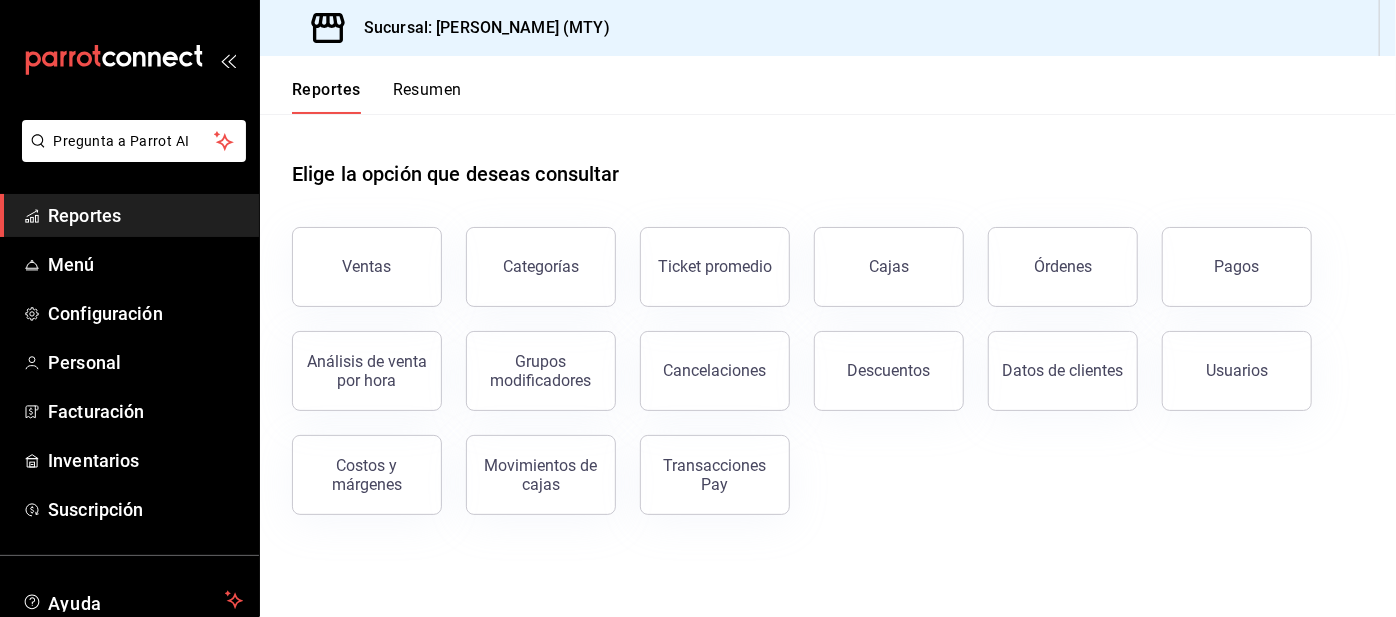 click on "Resumen" at bounding box center (427, 97) 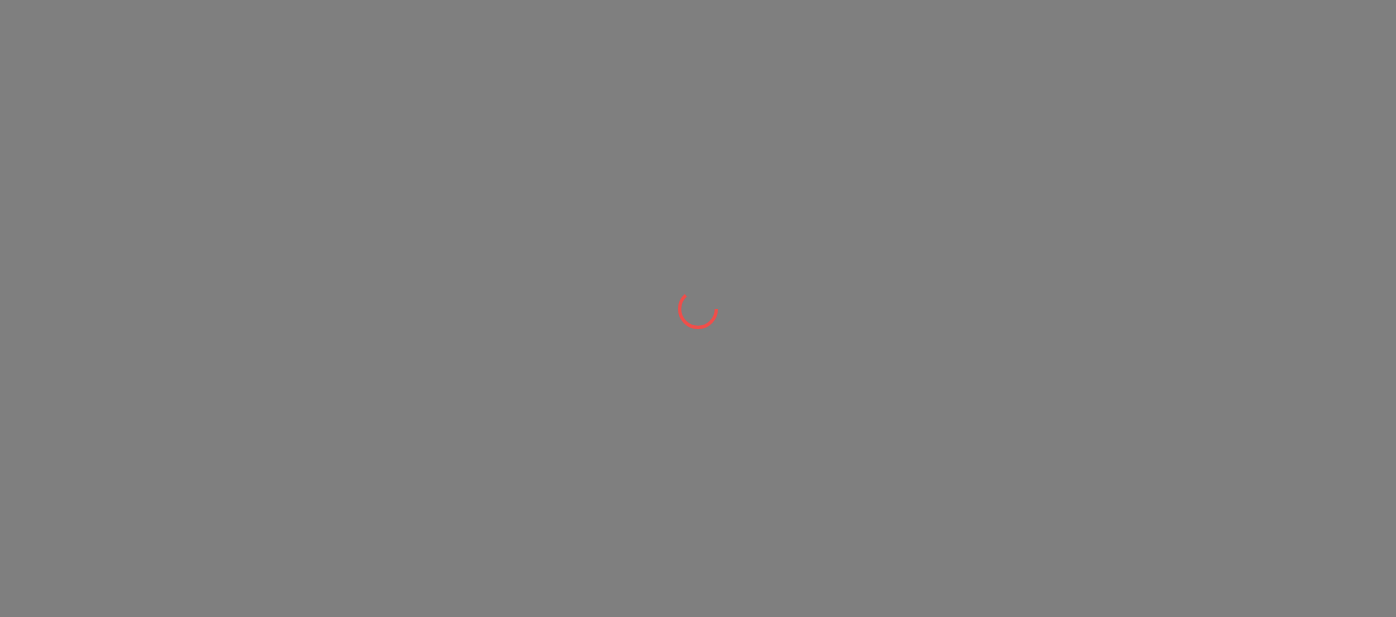 scroll, scrollTop: 0, scrollLeft: 0, axis: both 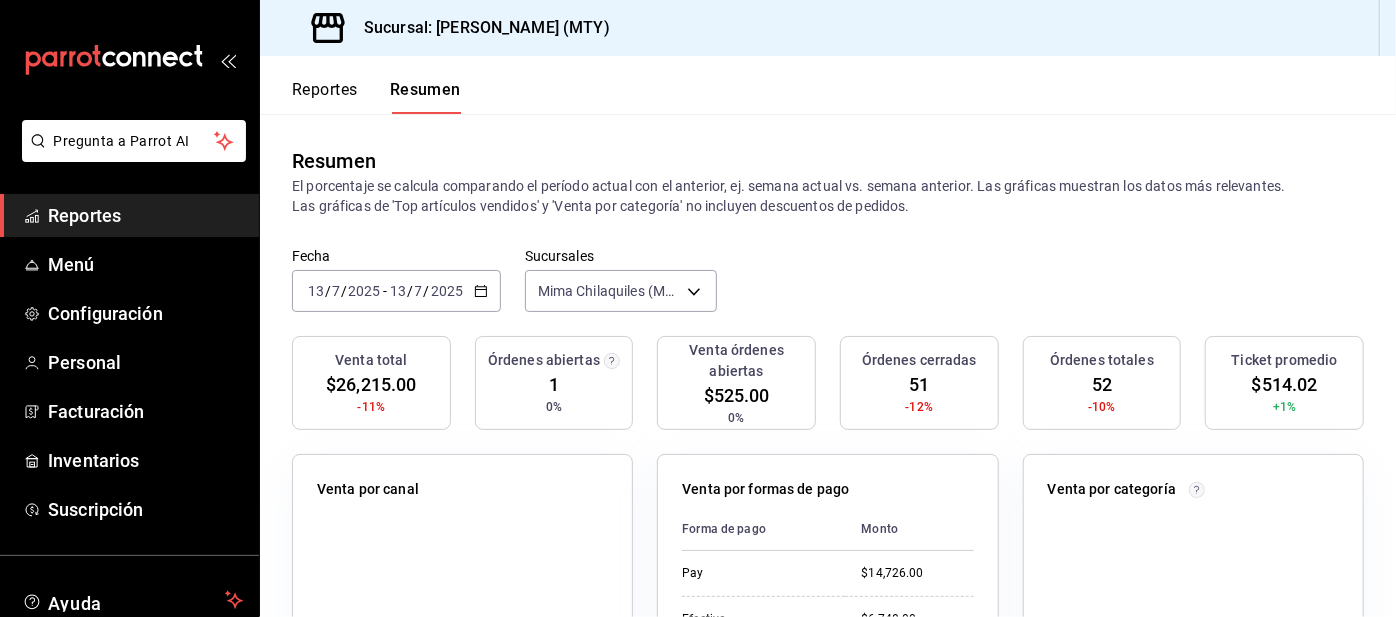 click on "Reportes" at bounding box center (325, 97) 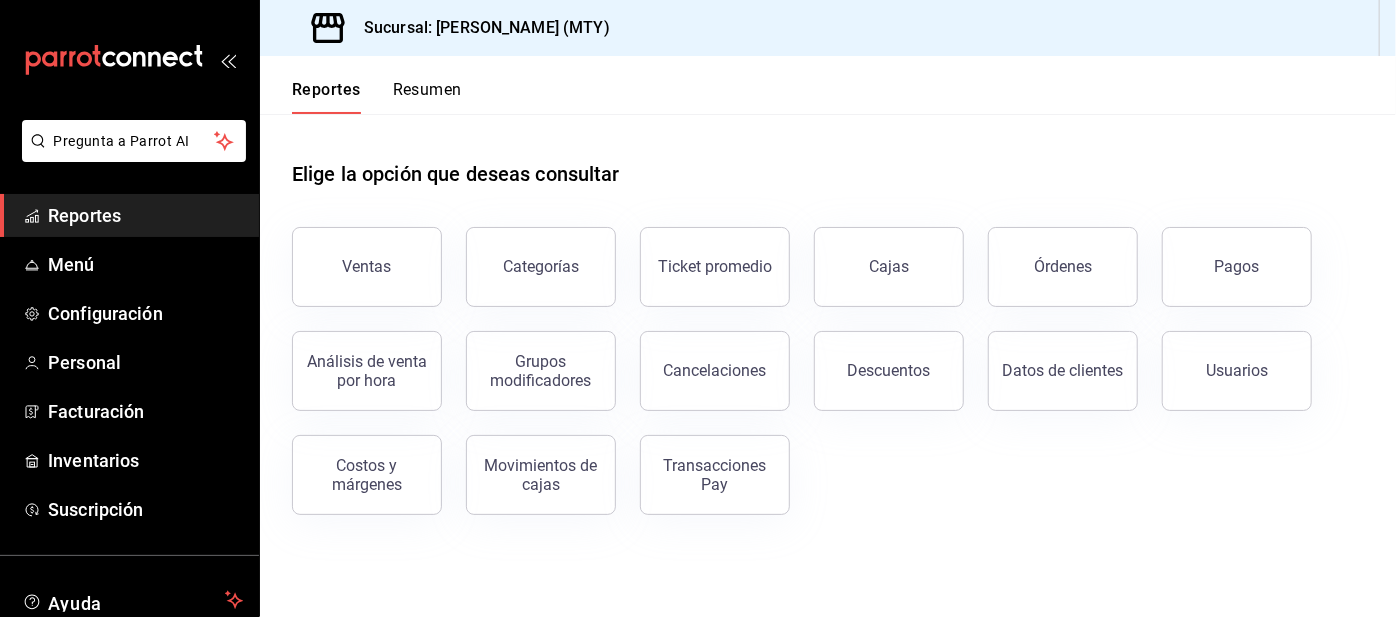 click on "Resumen" at bounding box center (427, 97) 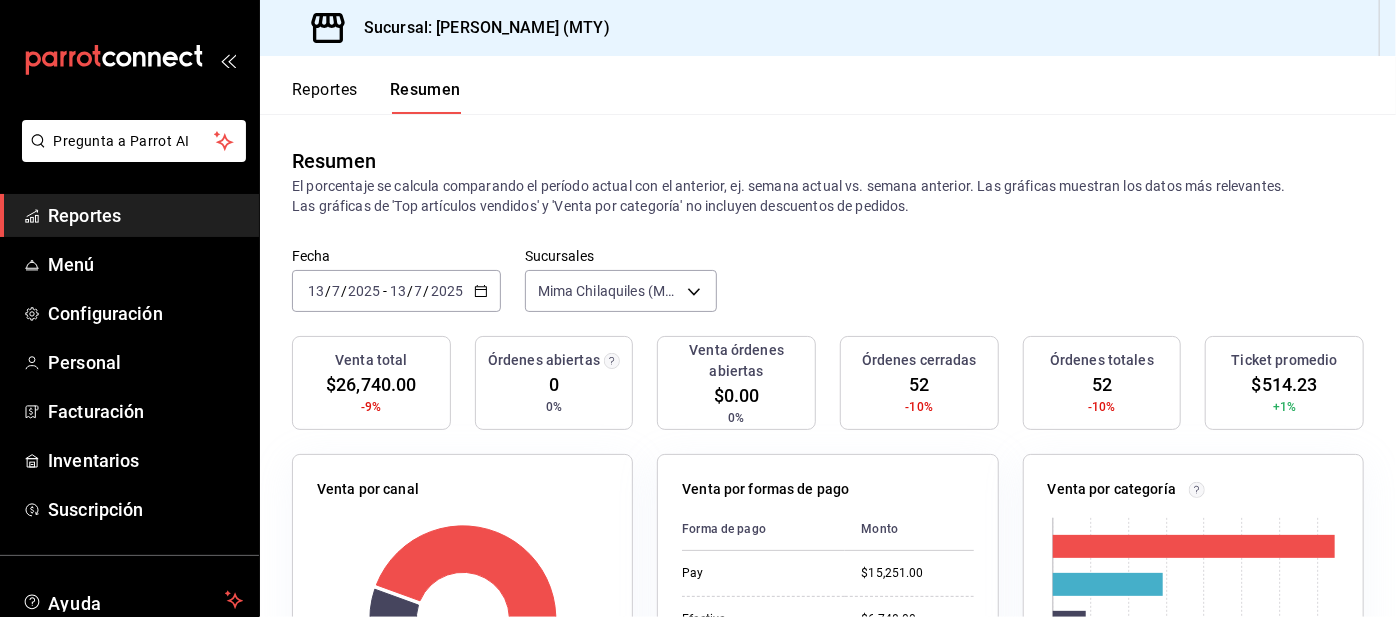 click on "Reportes" at bounding box center (325, 97) 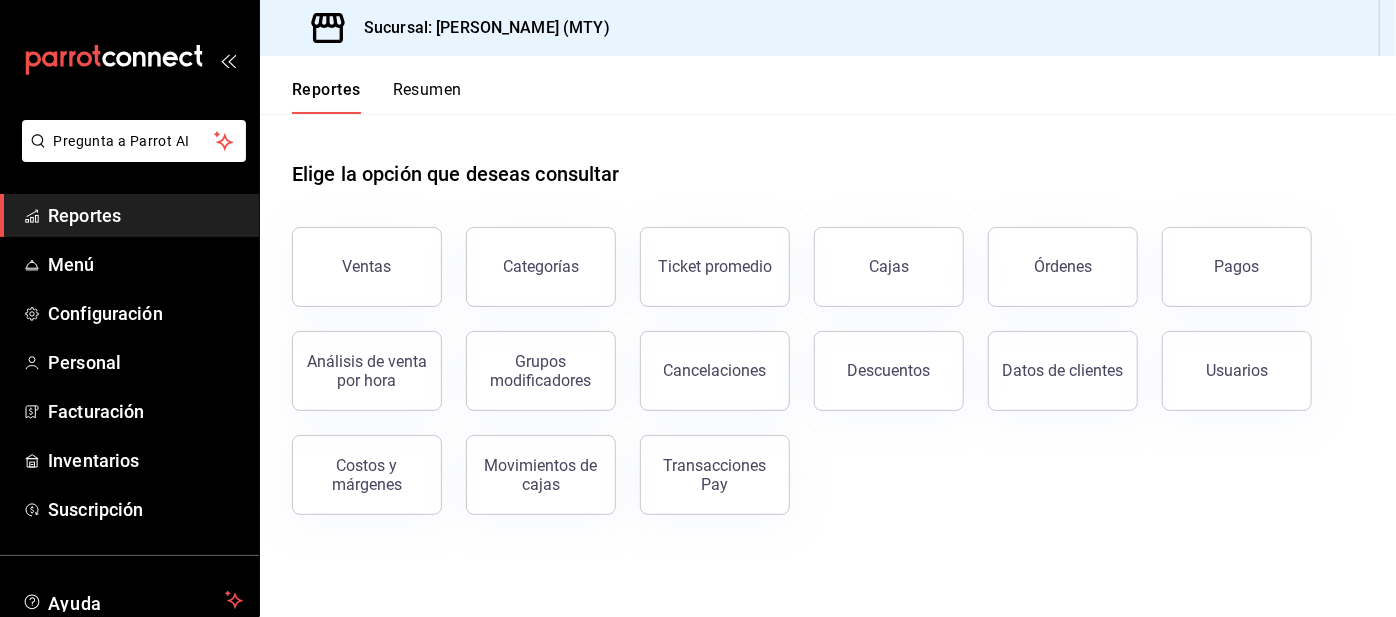 click on "Pagos" at bounding box center [1237, 267] 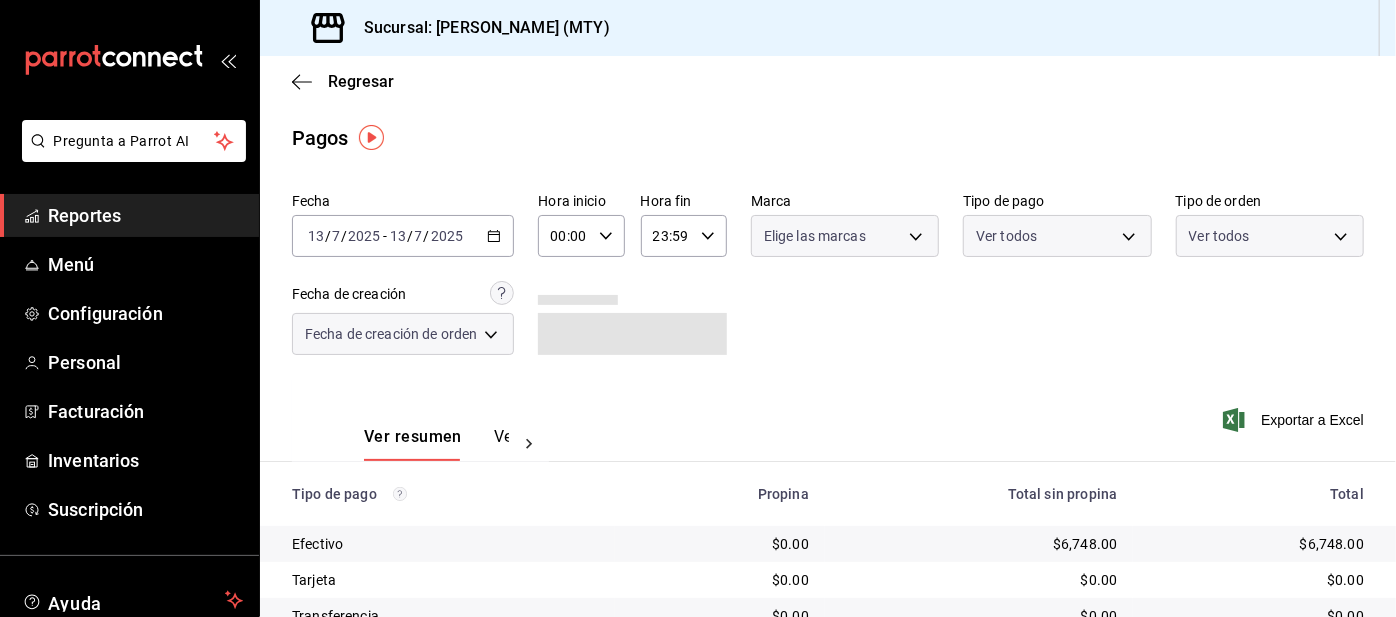 click on "Pregunta a Parrot AI Reportes   Menú   Configuración   Personal   Facturación   Inventarios   Suscripción   Ayuda Recomienda Parrot   [PERSON_NAME]   Sugerir nueva función   Sucursal: Mima Chilaquiles (MTY) Regresar Pagos Fecha [DATE] [DATE] - [DATE] [DATE] Hora inicio 00:00 Hora inicio Hora fin 23:59 Hora fin Marca Elige las marcas Tipo de pago Ver todos Tipo de orden Ver todos Fecha de creación   Fecha de creación de orden ORDER Ver resumen Ver pagos Exportar a Excel Tipo de pago   Propina Total sin propina Total Efectivo $0.00 $6,748.00 $6,748.00 Tarjeta $0.00 $0.00 $0.00 Transferencia $0.00 $0.00 $0.00 DIDI $0.00 $0.00 $0.00 UBER $0.00 $0.00 $0.00 Uber Eats $0.00 $1,999.00 $1,999.00 DiDi Food $0.00 $2,742.00 $2,742.00 Pay $1,412.60 $15,251.00 $16,663.60 Total $1,412.60 $26,740.00 $28,152.60 Pregunta a Parrot AI Reportes   Menú   Configuración   Personal   Facturación   Inventarios   Suscripción   Ayuda Recomienda Parrot   [PERSON_NAME] nueva función" at bounding box center [698, 308] 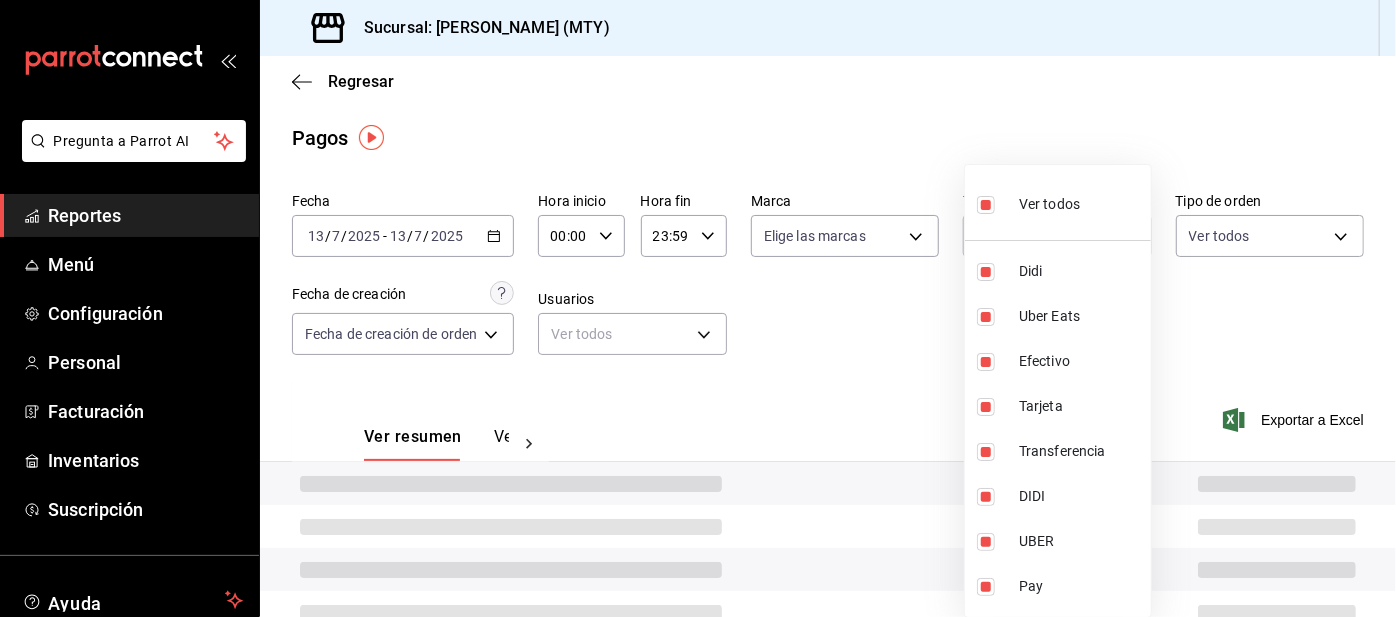 type on "ac2aad4e-3626-4df0-8b49-5bb49559922d,3386c666-a0b3-47d5-beef-c54dce93463a,367993ac-3b95-4af4-9361-2af97c0a9453,b02c94fe-1f01-4e17-8b7f-5e6eba1ece55,0fe773ab-f01a-458d-9093-c28cd6554c81,6b97389a-0fbd-4c6d-bdd0-5d433451d2e9,31ba209d-d536-47f2-b8d3-b94a454007e4,f6d9e73f-97ab-4376-a4eb-f6c39b46bd8b" 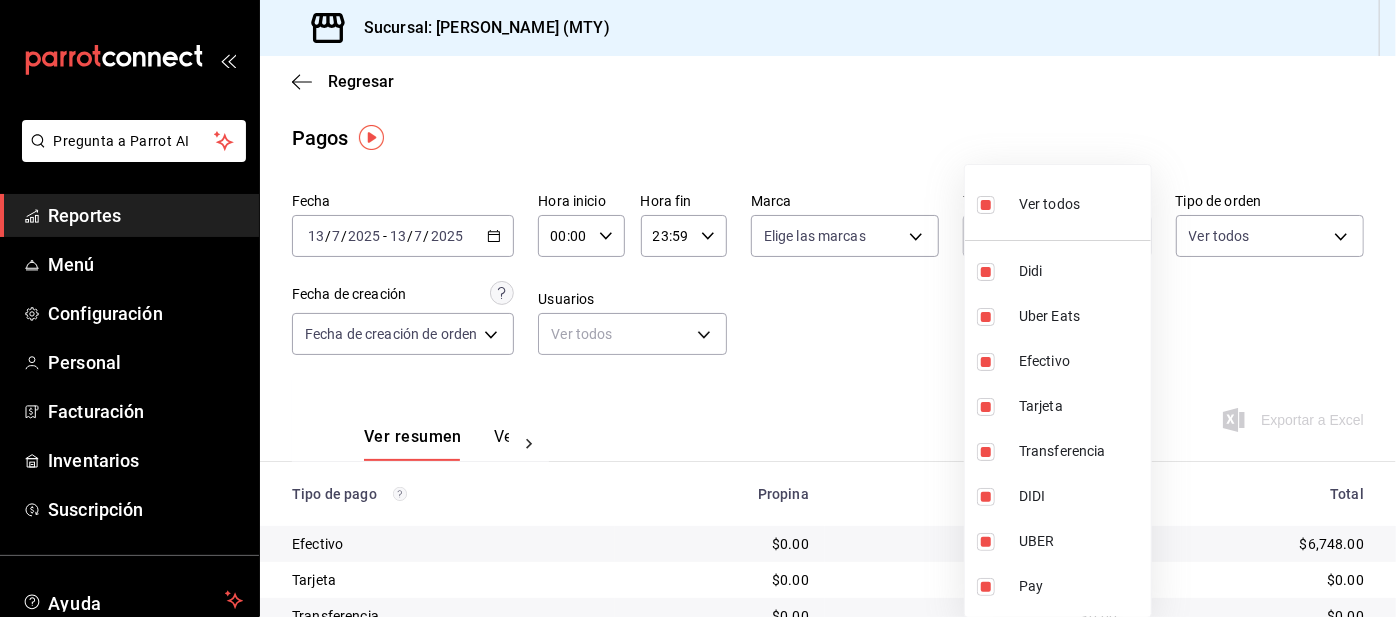 click at bounding box center (986, 205) 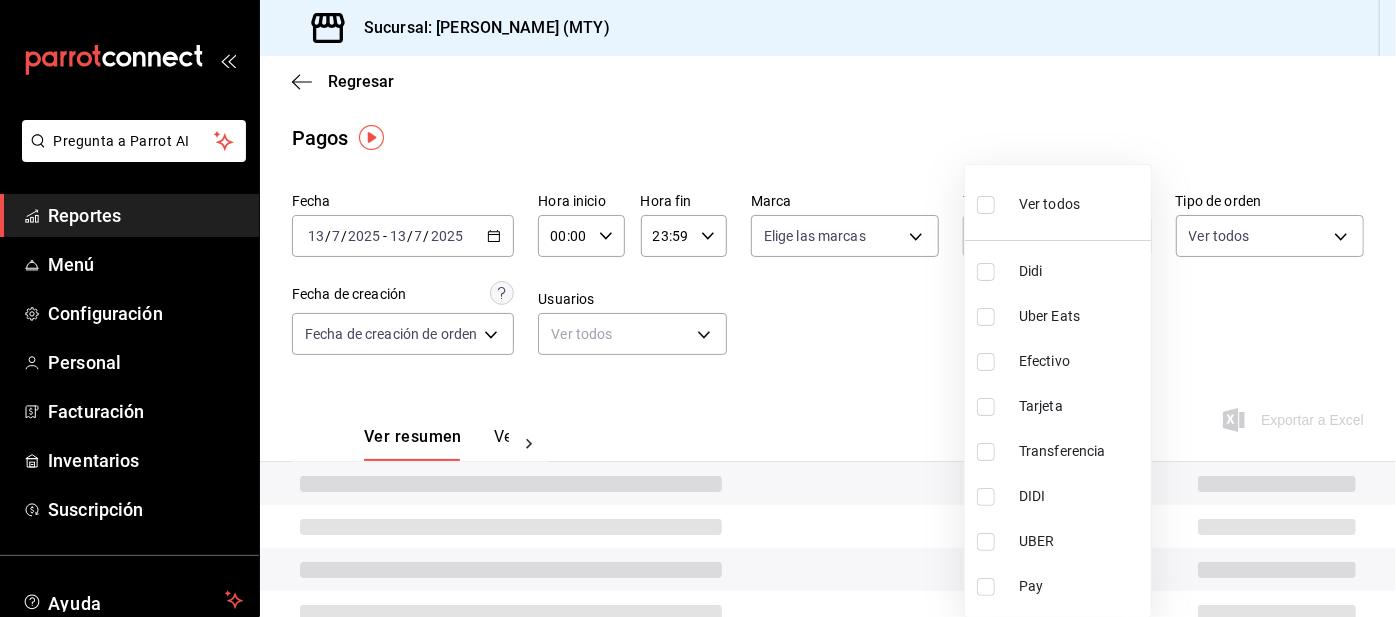 type 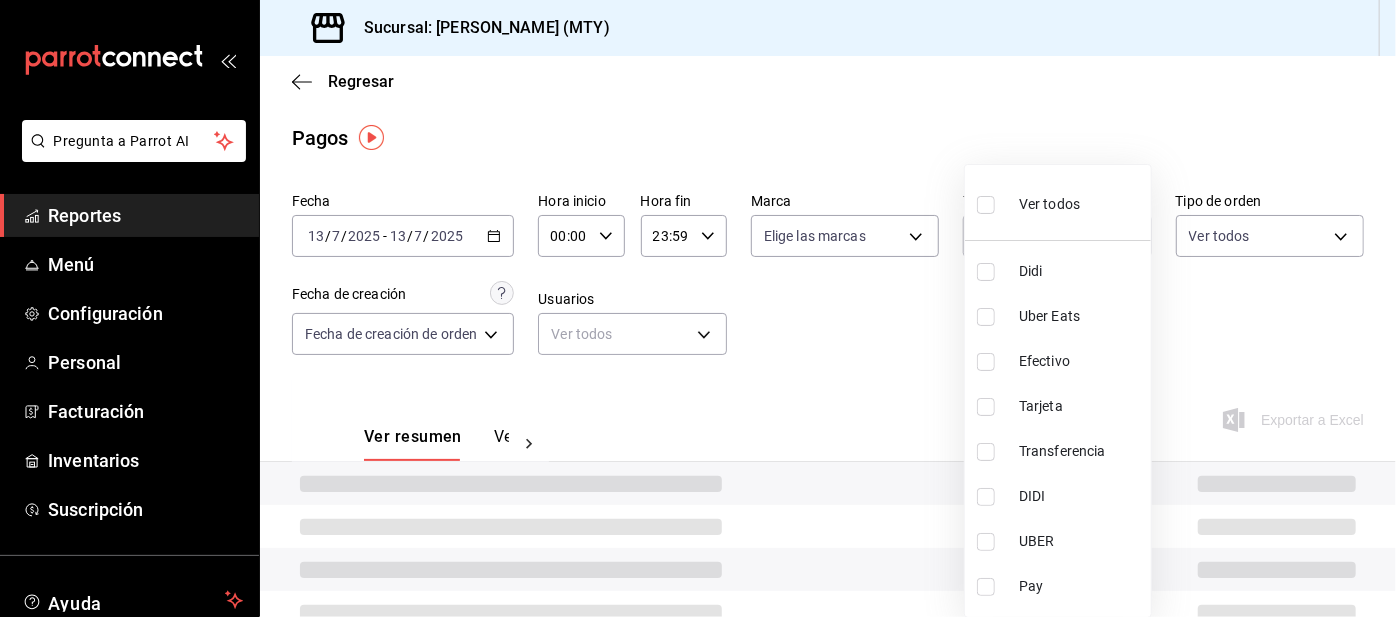 checkbox on "false" 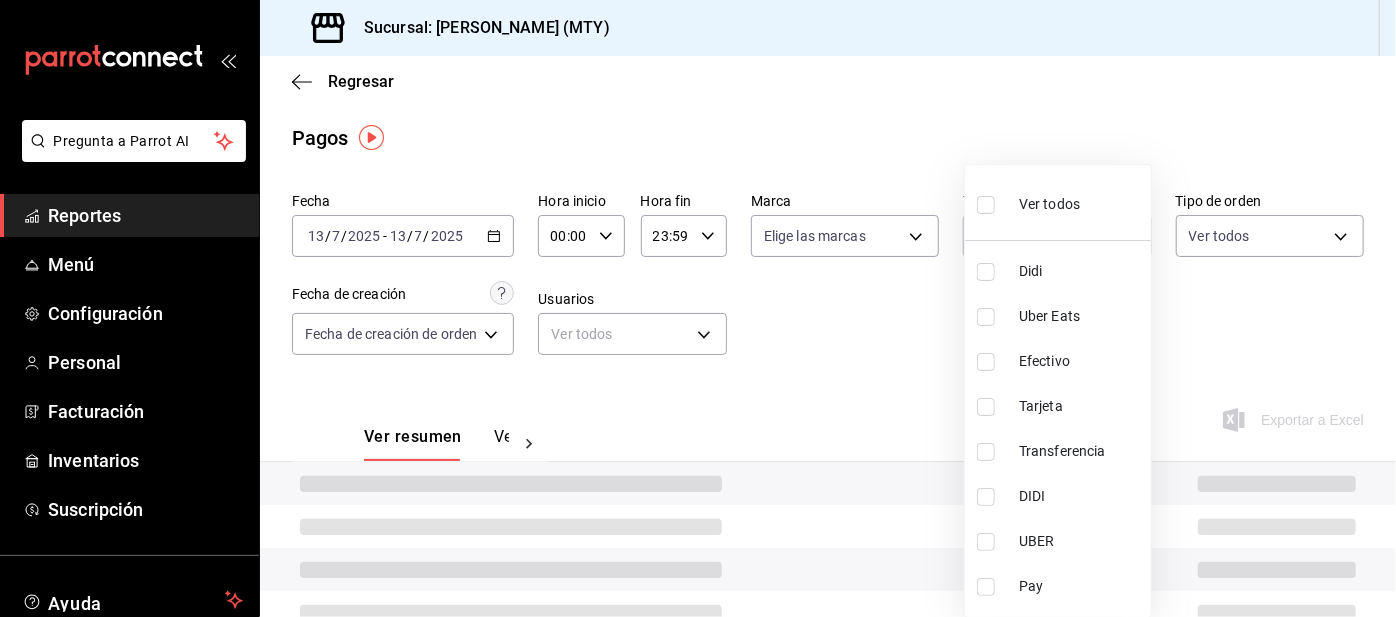 click at bounding box center [986, 272] 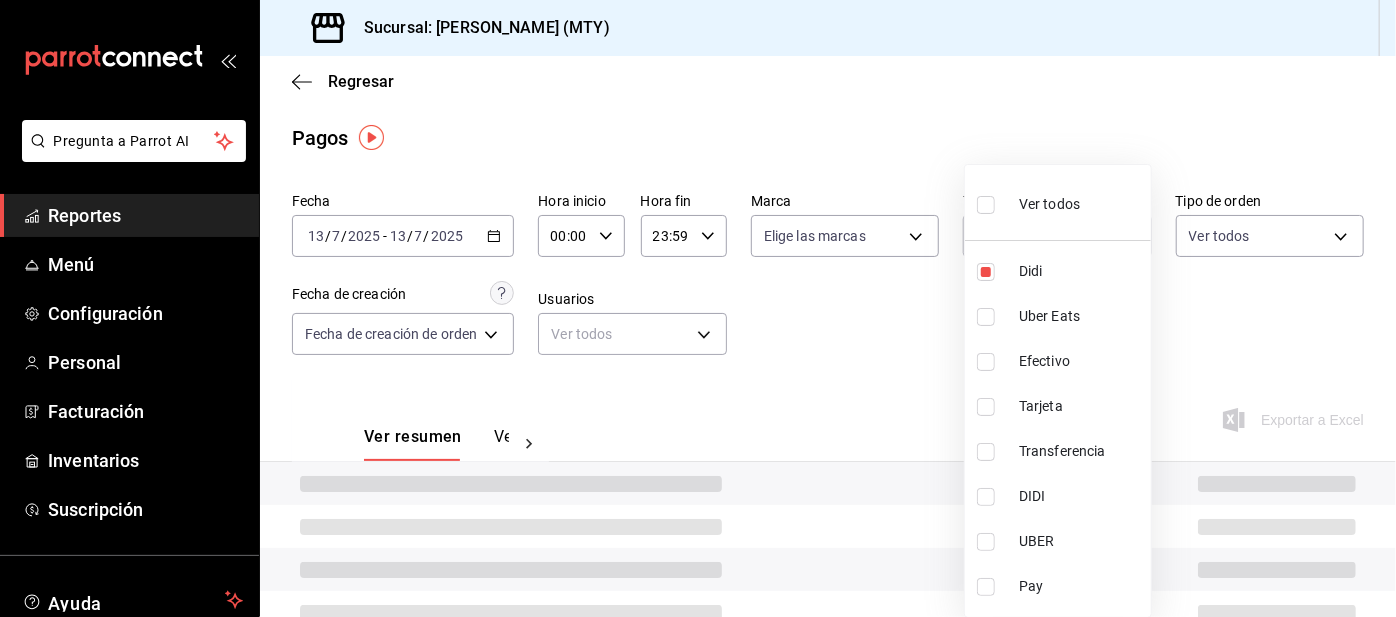 type on "ac2aad4e-3626-4df0-8b49-5bb49559922d" 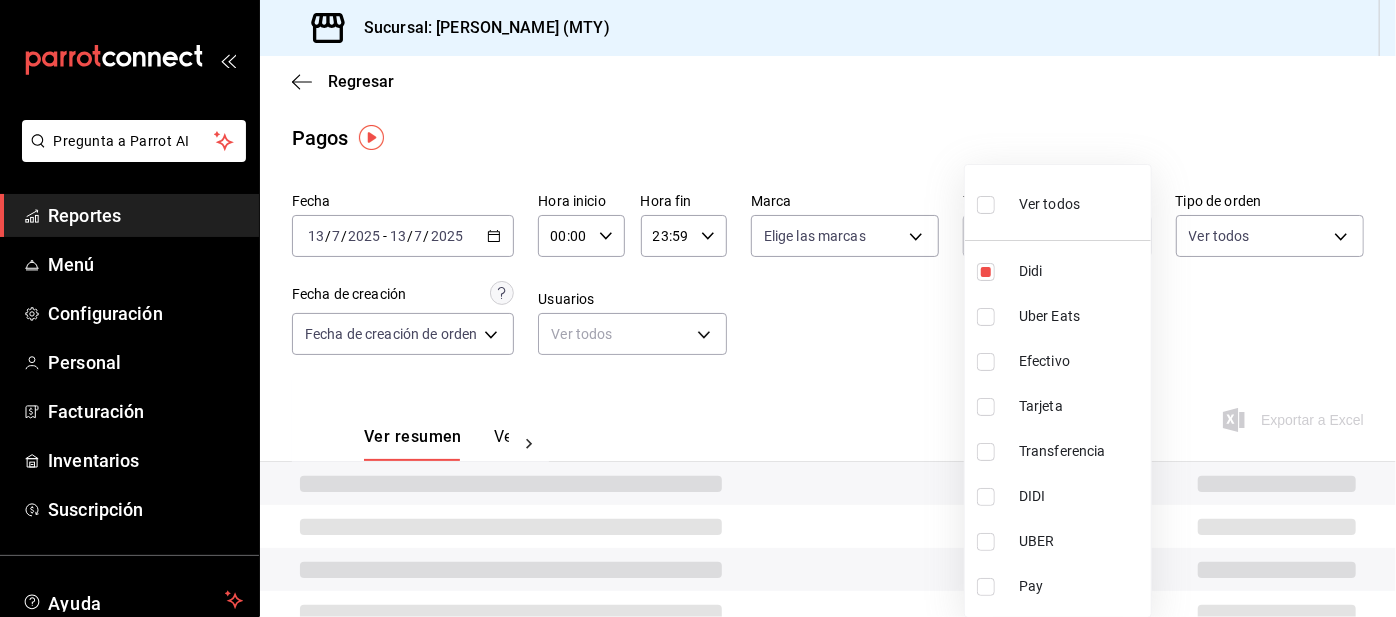 click at bounding box center [698, 308] 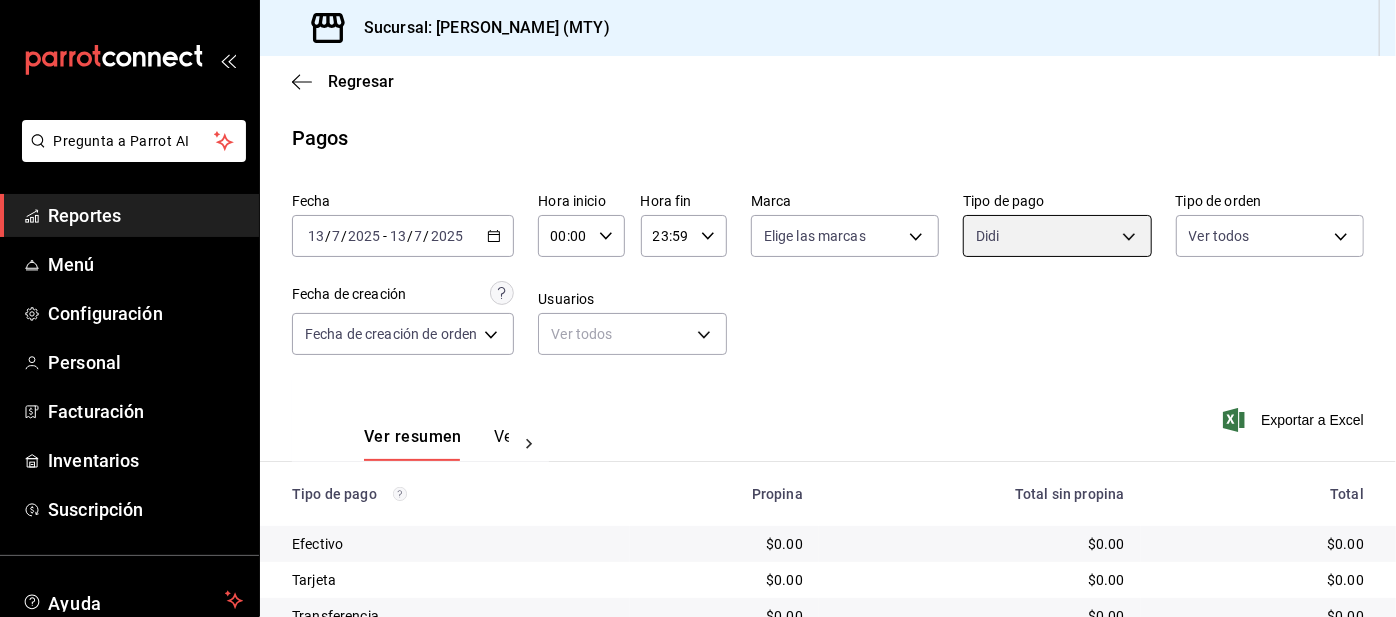 scroll, scrollTop: 168, scrollLeft: 0, axis: vertical 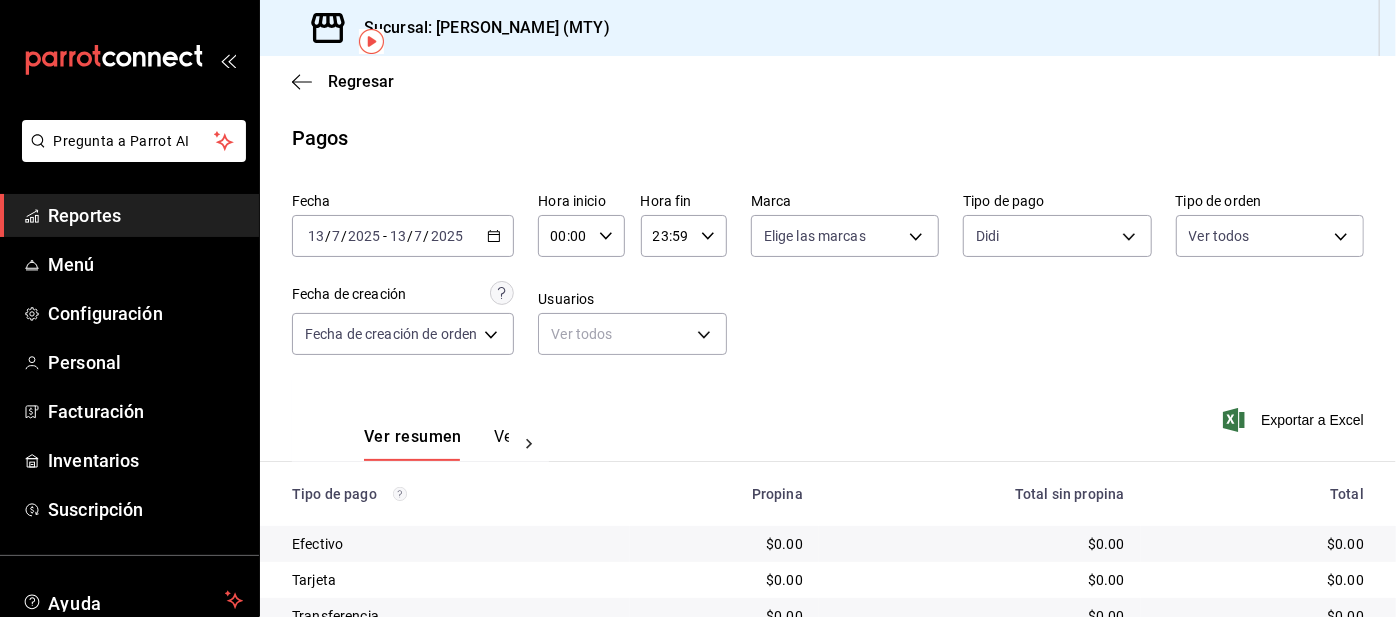 click on "Pregunta a Parrot AI Reportes   Menú   Configuración   Personal   Facturación   Inventarios   Suscripción   Ayuda Recomienda Parrot   [PERSON_NAME]   Sugerir nueva función   Sucursal: Mima Chilaquiles (MTY) Regresar Pagos Fecha [DATE] [DATE] - [DATE] [DATE] Hora inicio 00:00 Hora inicio Hora fin 23:59 Hora fin Marca Elige las marcas Tipo de pago Didi ac2aad4e-3626-4df0-8b49-5bb49559922d Tipo de orden Ver todos Fecha de creación   Fecha de creación de orden ORDER Usuarios Ver todos null Ver resumen Ver pagos Exportar a Excel Tipo de pago   Propina Total sin propina Total Efectivo $0.00 $0.00 $0.00 Tarjeta $0.00 $0.00 $0.00 Transferencia $0.00 $0.00 $0.00 DIDI $0.00 $0.00 $0.00 UBER $0.00 $0.00 $0.00 Uber Eats $0.00 $0.00 $0.00 DiDi Food $0.00 $2,742.00 $2,742.00 Pay $0.00 $0.00 $0.00 Total $0.00 $2,742.00 $2,742.00 Pregunta a Parrot AI Reportes   Menú   Configuración   Personal   Facturación   Inventarios   Suscripción   Ayuda Recomienda Parrot   [PERSON_NAME]" at bounding box center (698, 308) 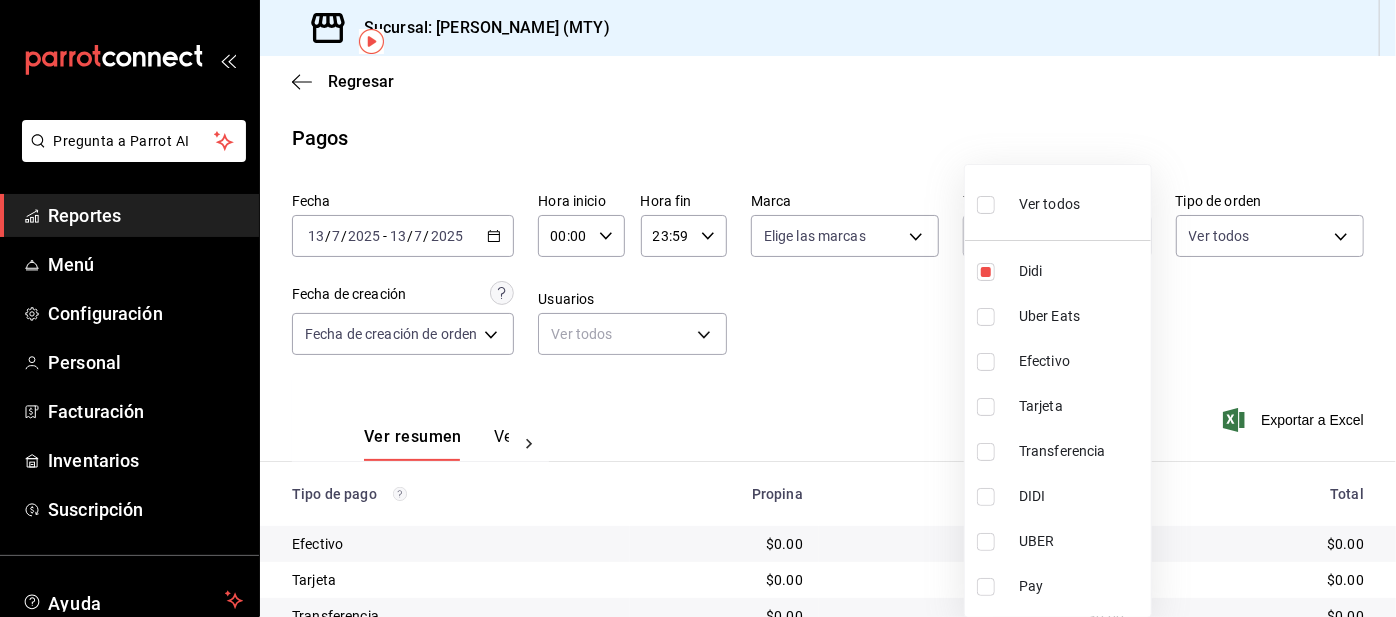 click at bounding box center (986, 272) 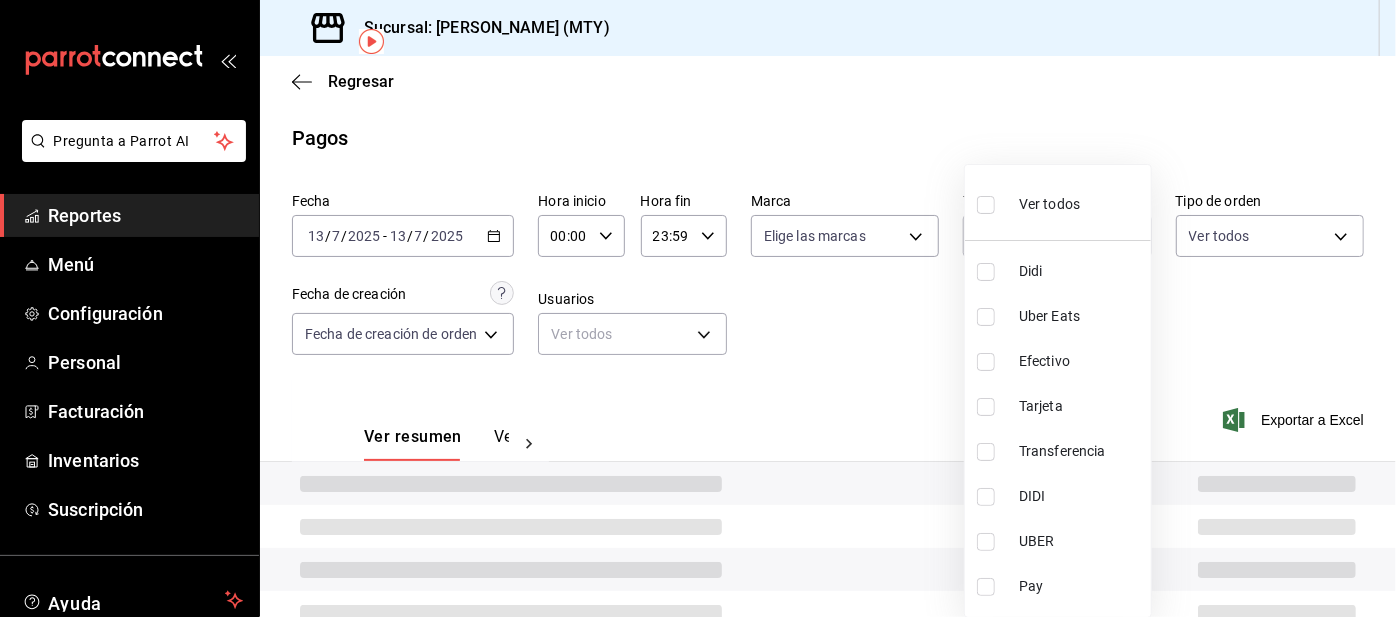 type 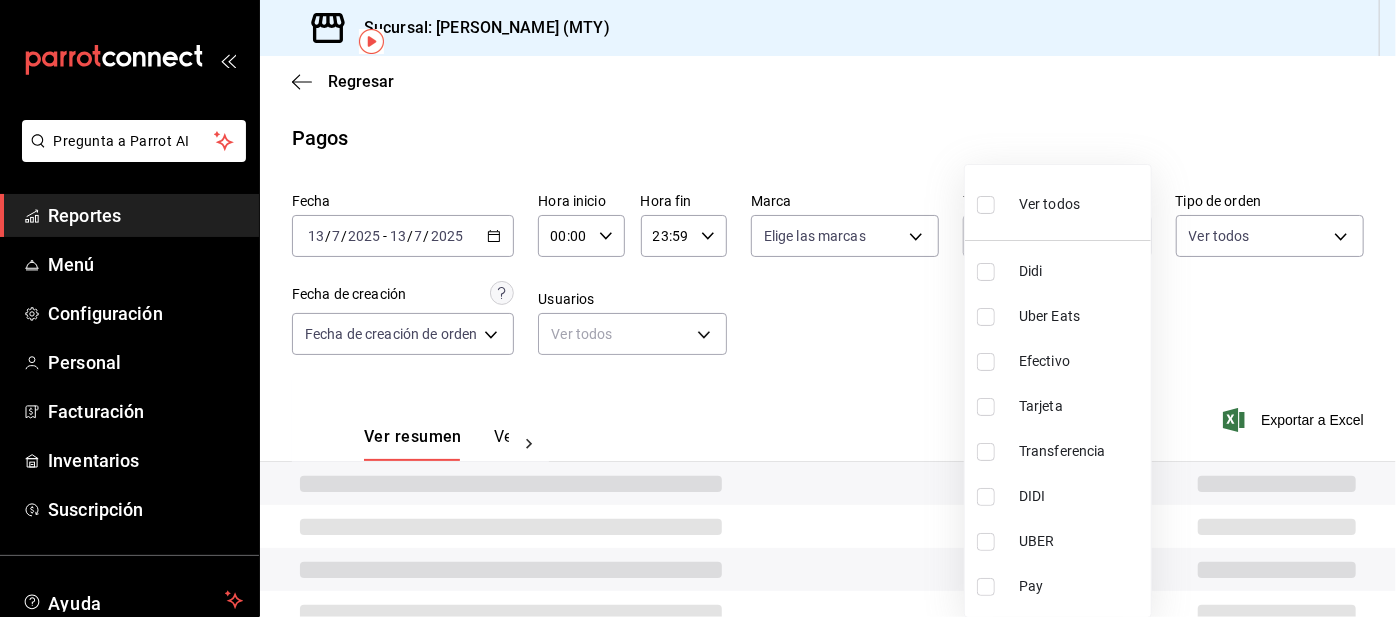 click at bounding box center (986, 317) 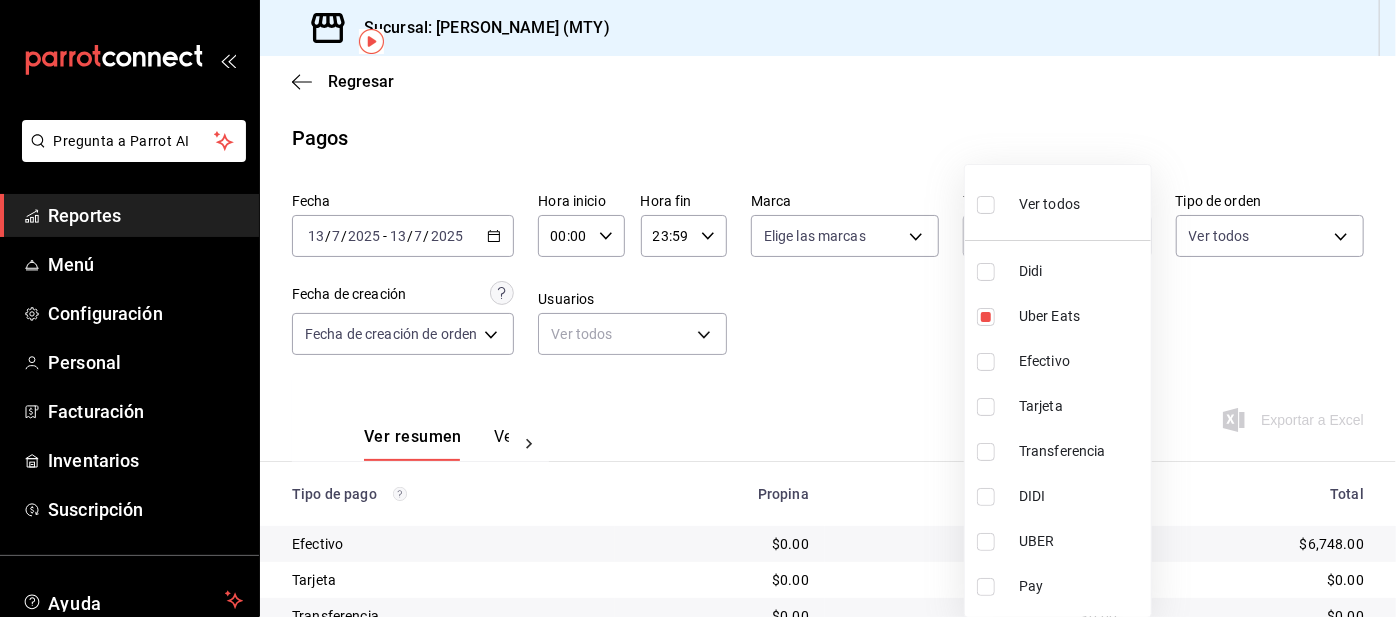 type on "3386c666-a0b3-47d5-beef-c54dce93463a" 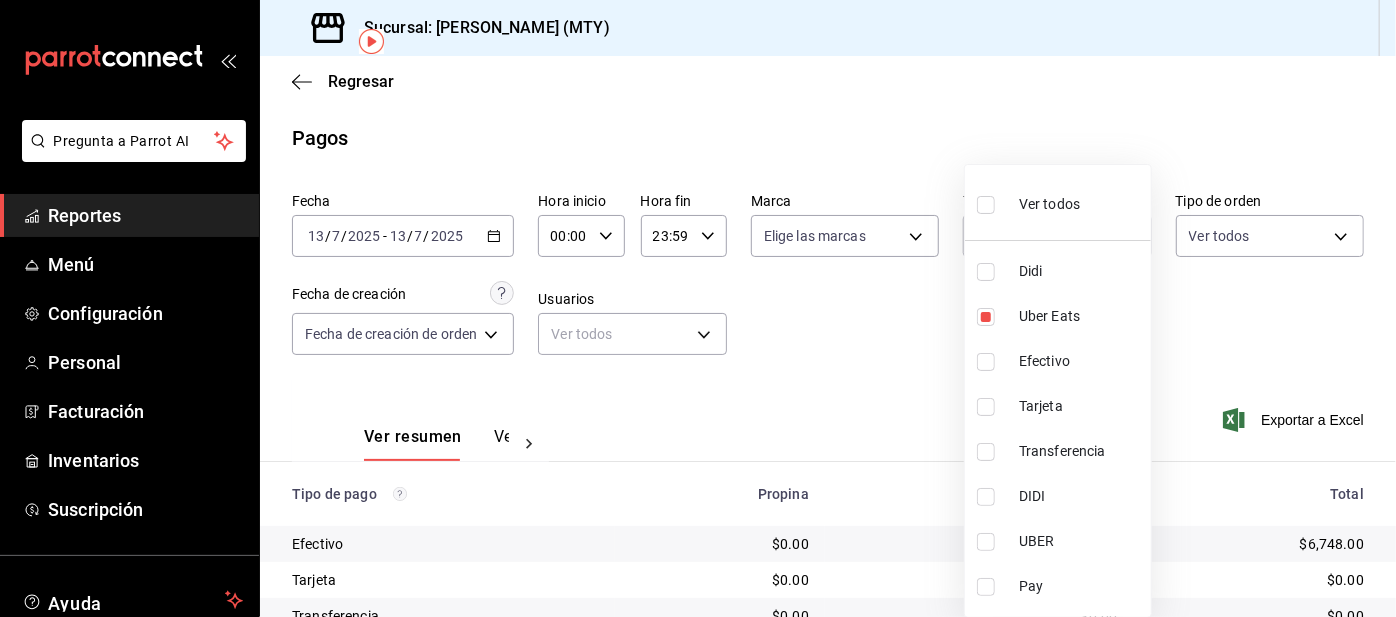 click at bounding box center (698, 308) 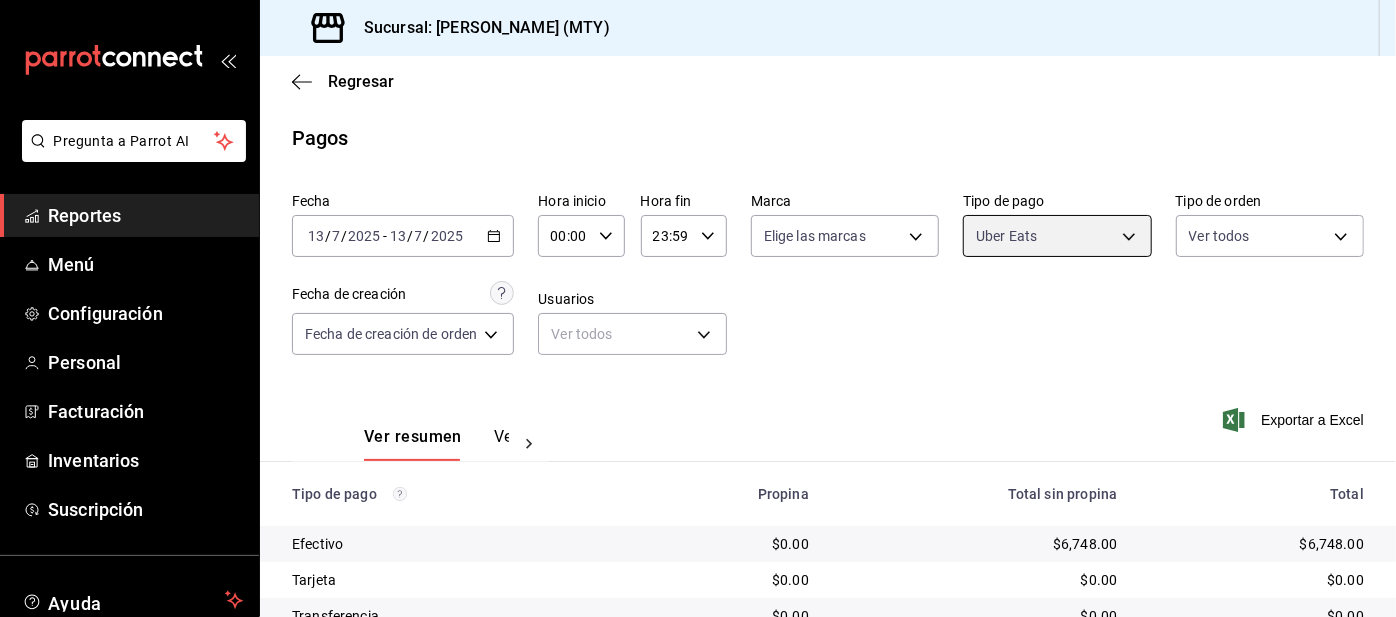 scroll, scrollTop: 168, scrollLeft: 0, axis: vertical 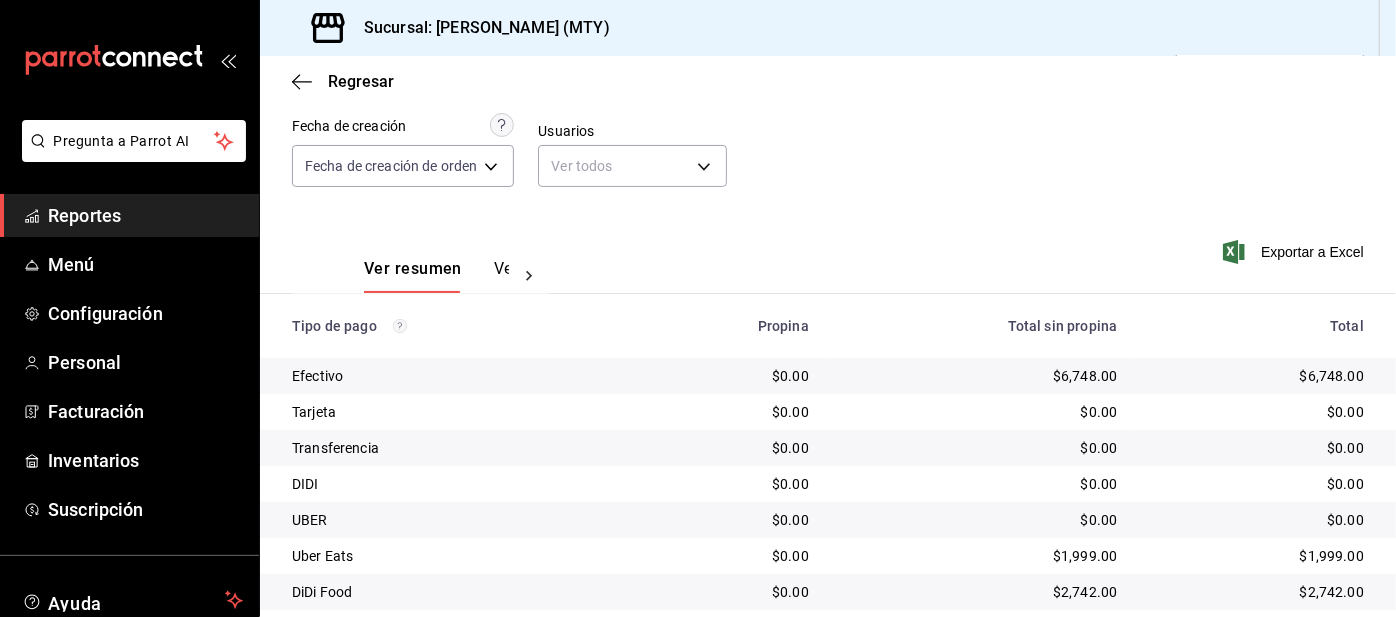 click on "Configuración" at bounding box center [145, 313] 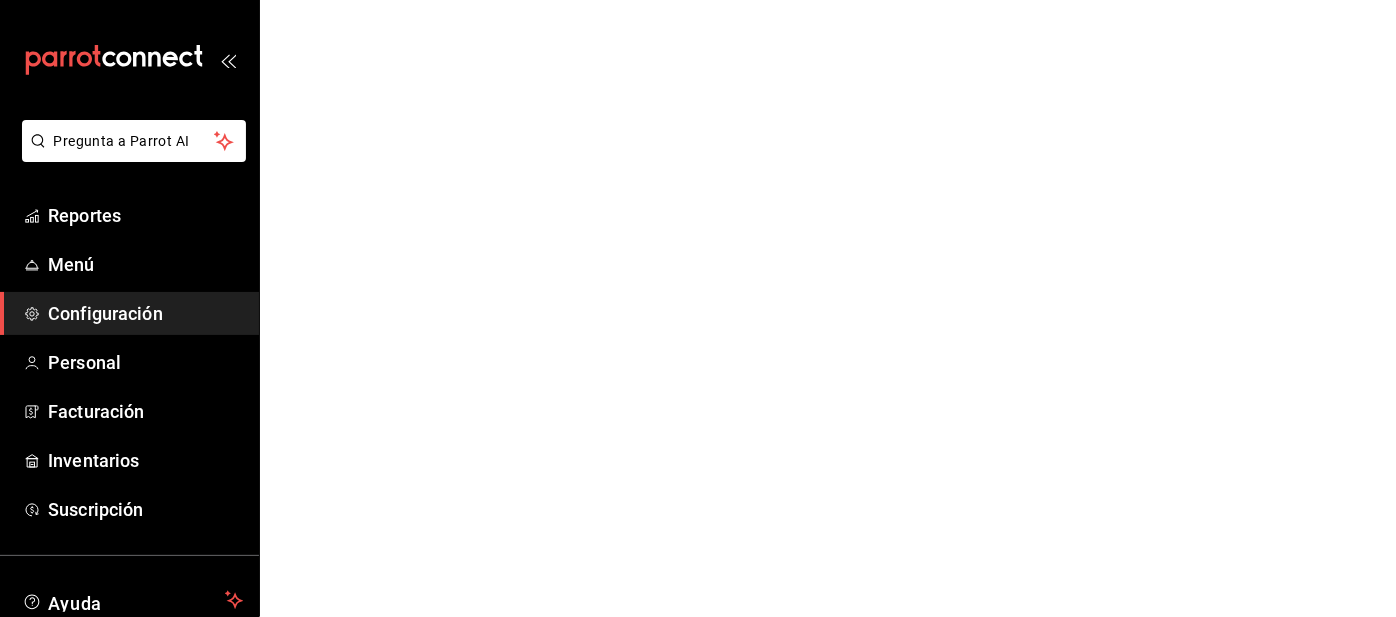 click on "Configuración" at bounding box center [145, 313] 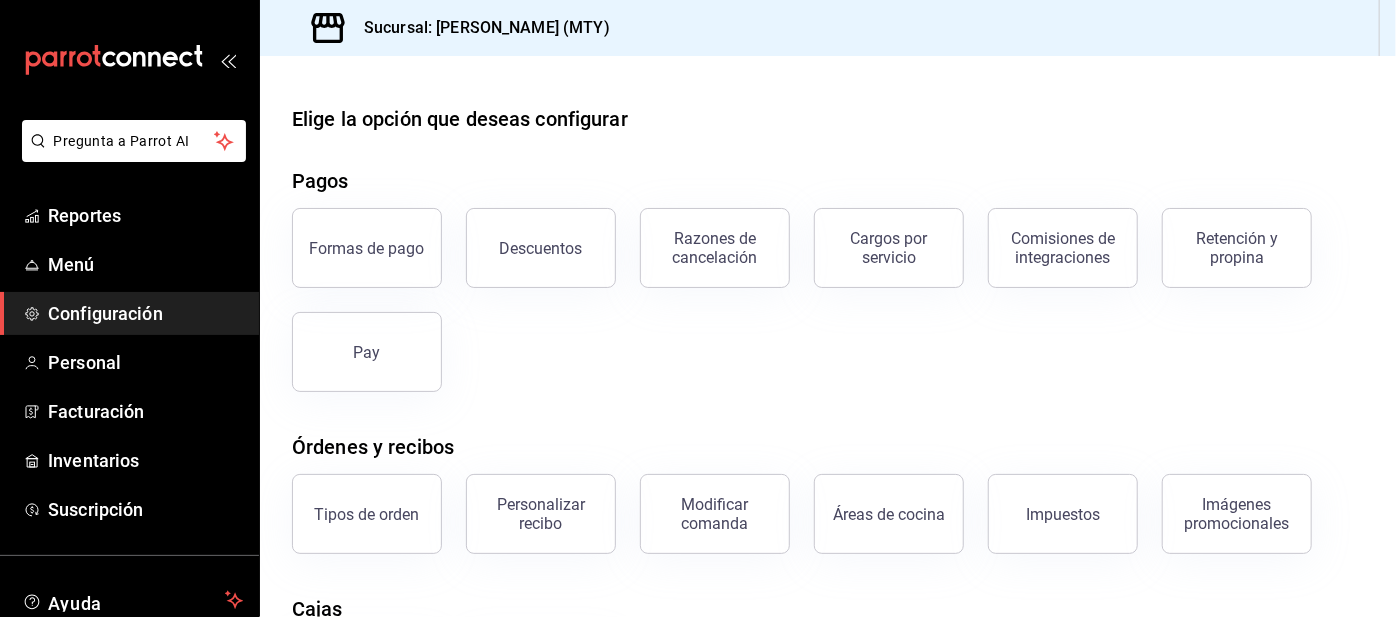 click on "Configuración" at bounding box center (145, 313) 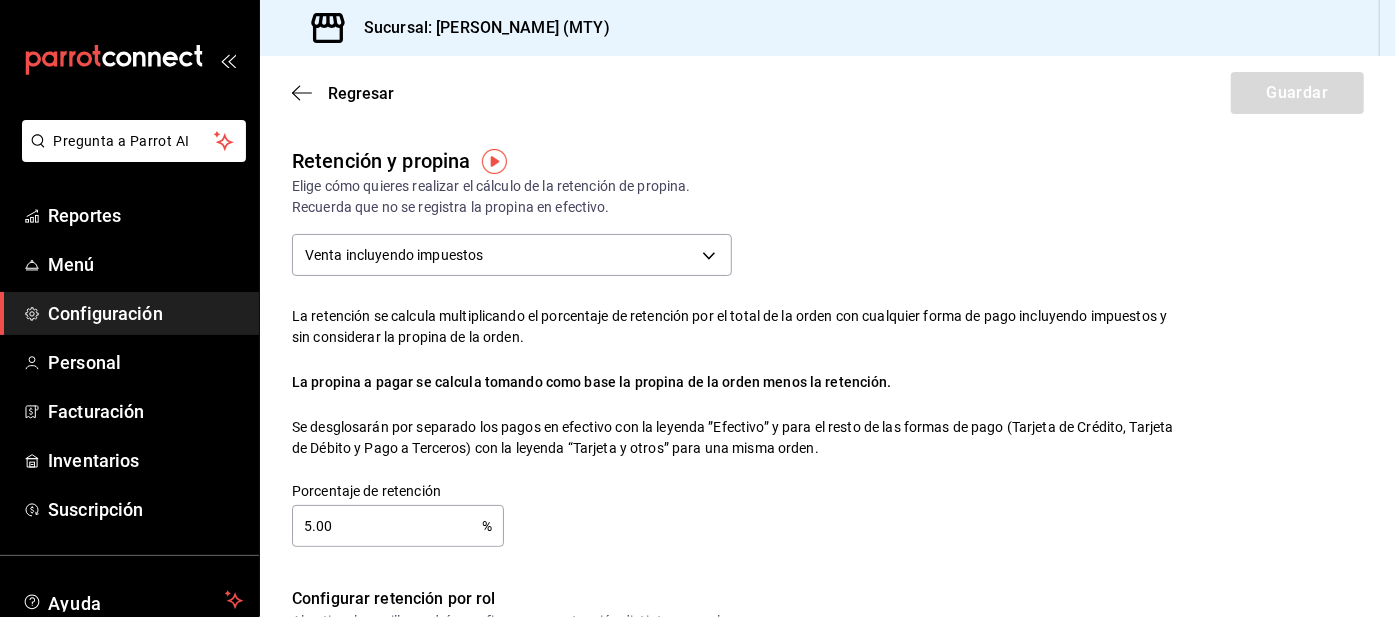 checkbox on "true" 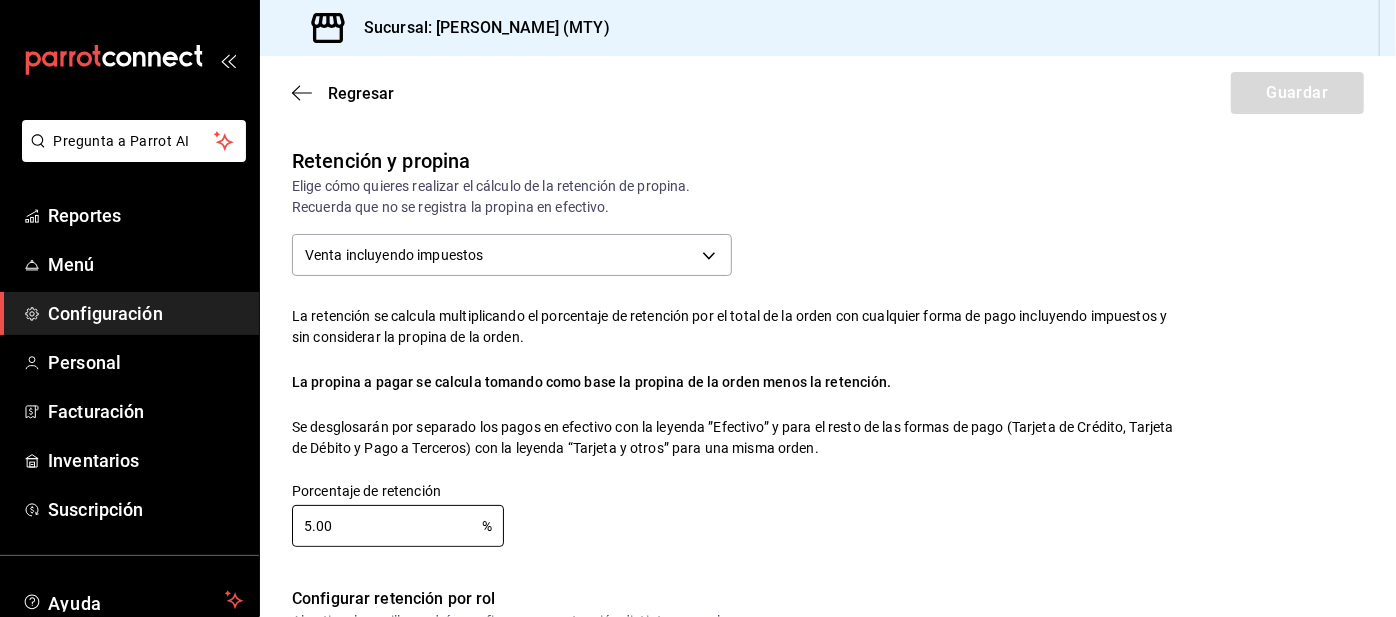 scroll, scrollTop: 56, scrollLeft: 0, axis: vertical 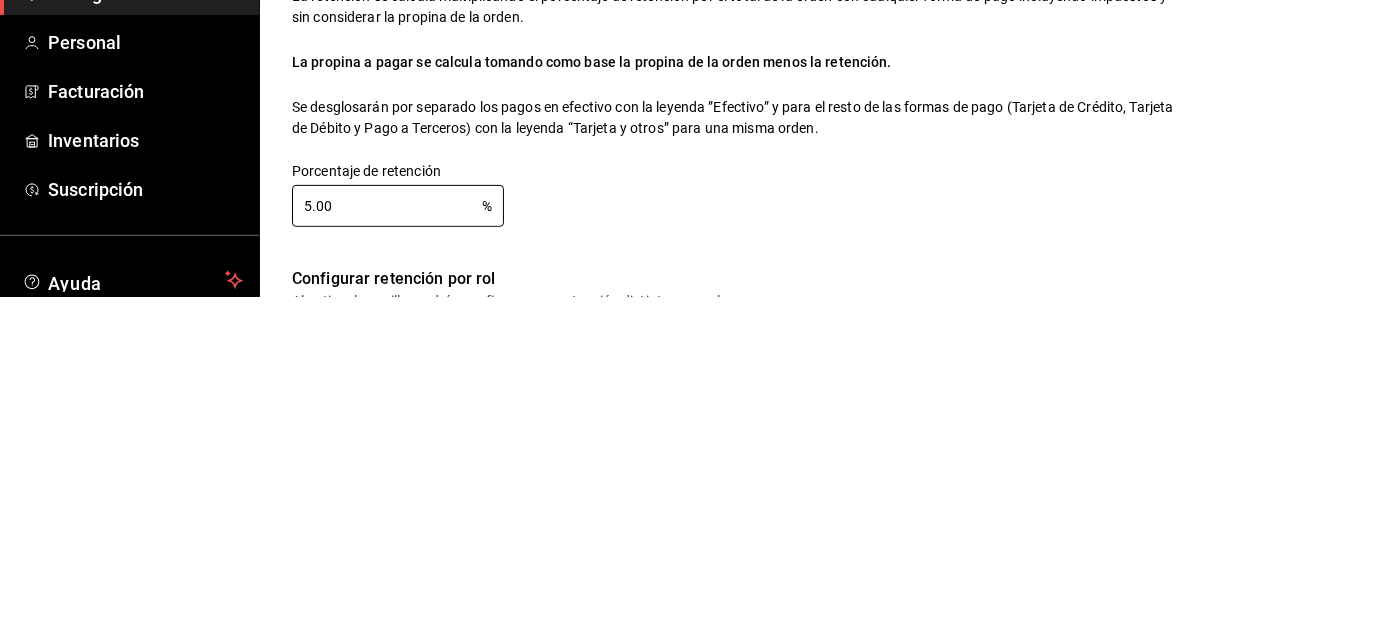 type on "5.00" 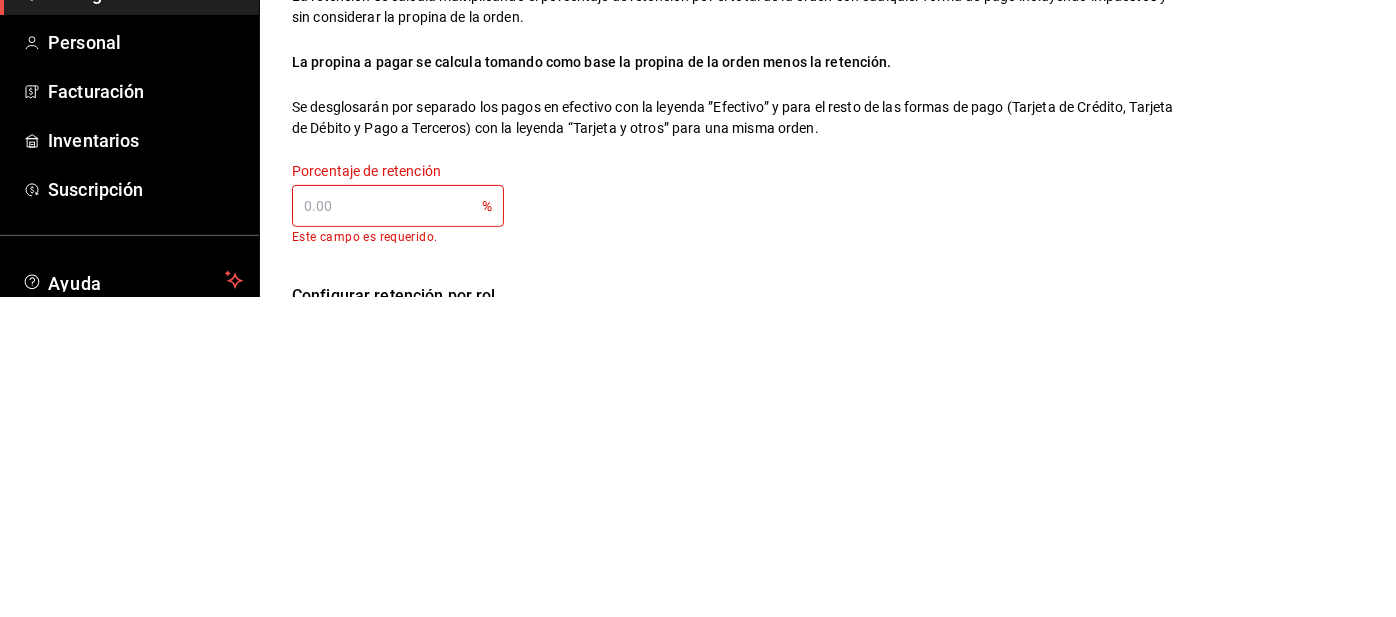 type on "0.00" 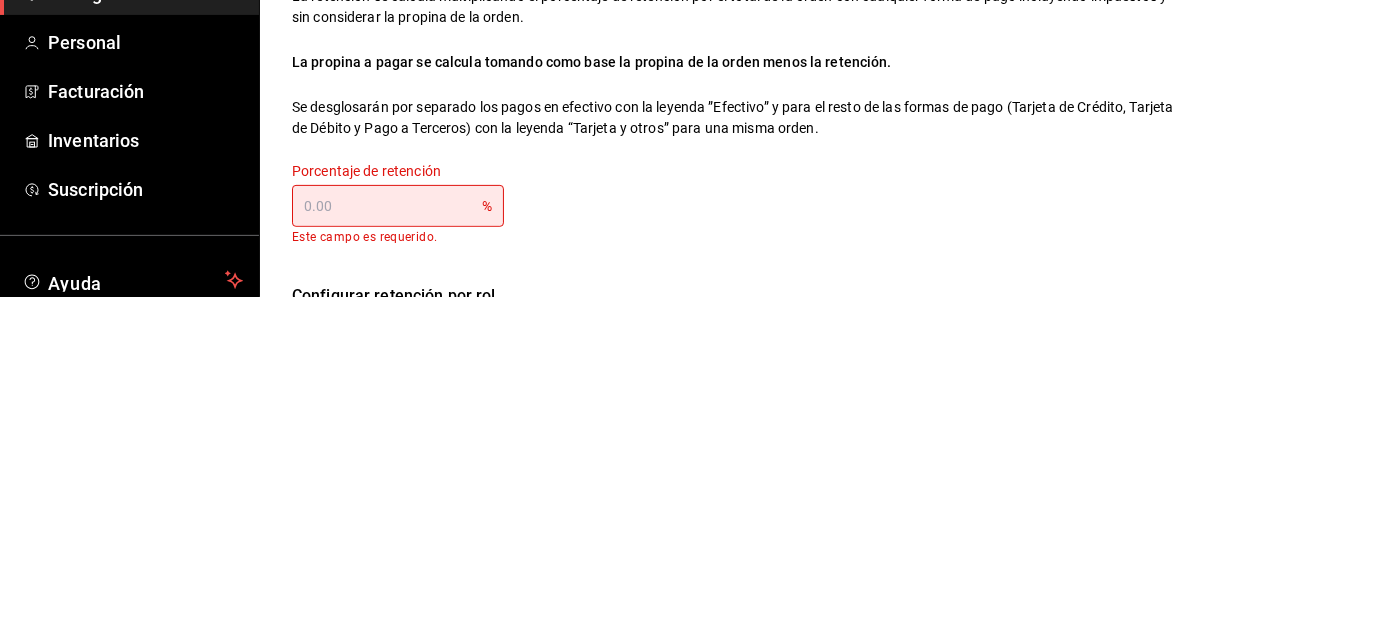 type on "4.00" 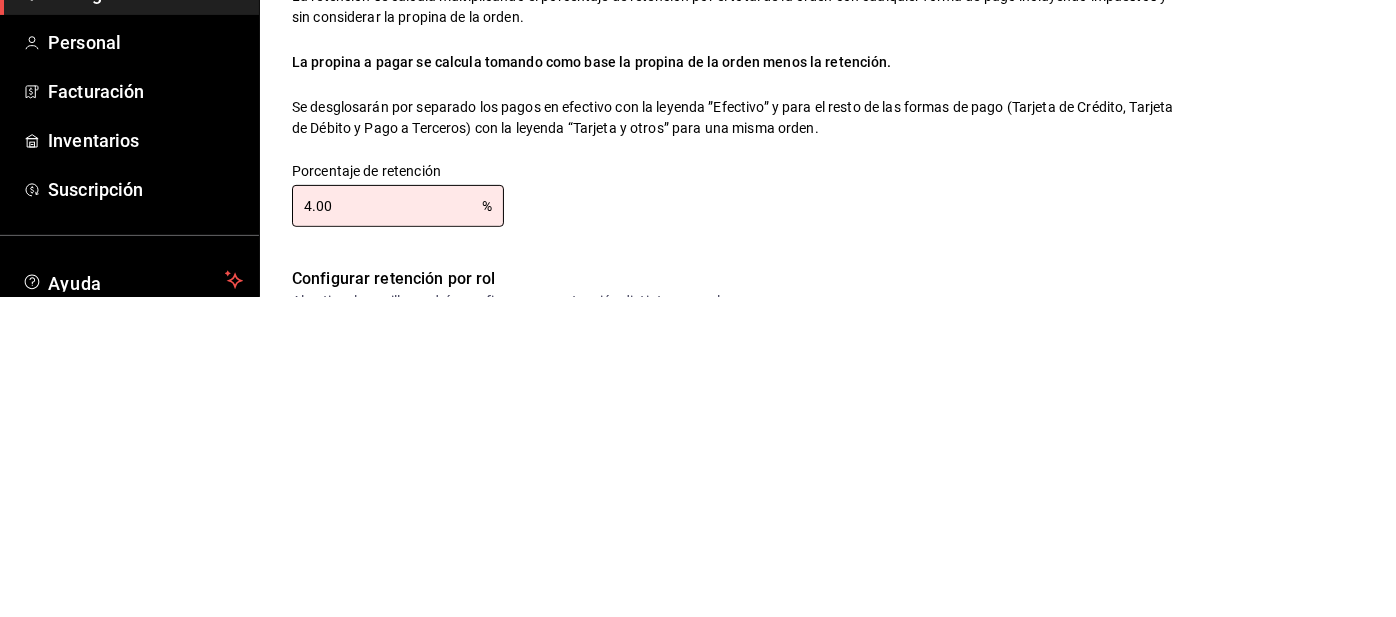 type on "4.00" 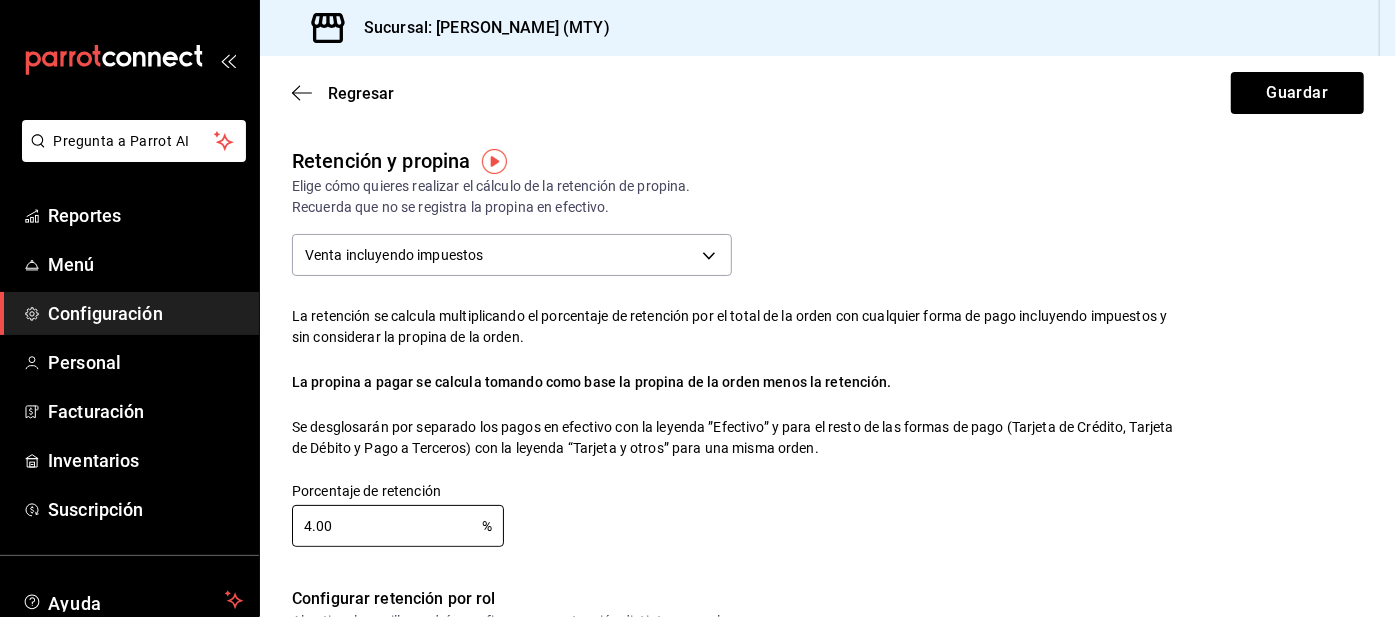 scroll, scrollTop: 0, scrollLeft: 0, axis: both 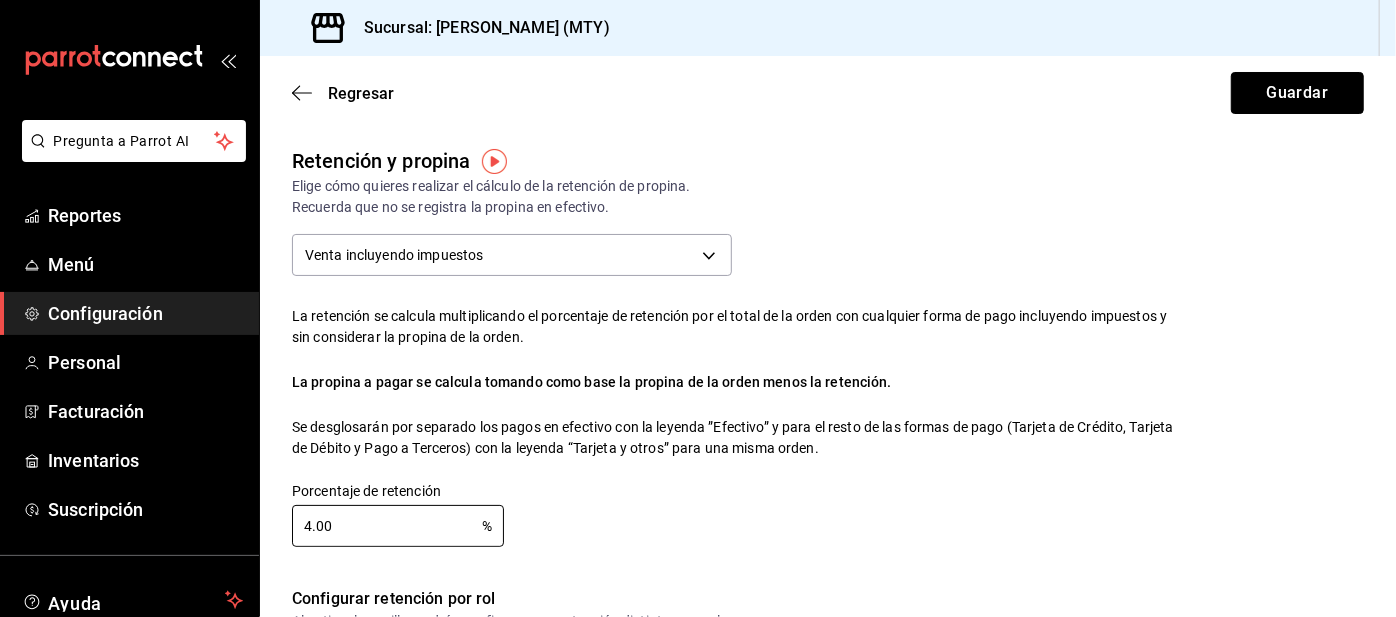 click on "Guardar" at bounding box center (1297, 93) 